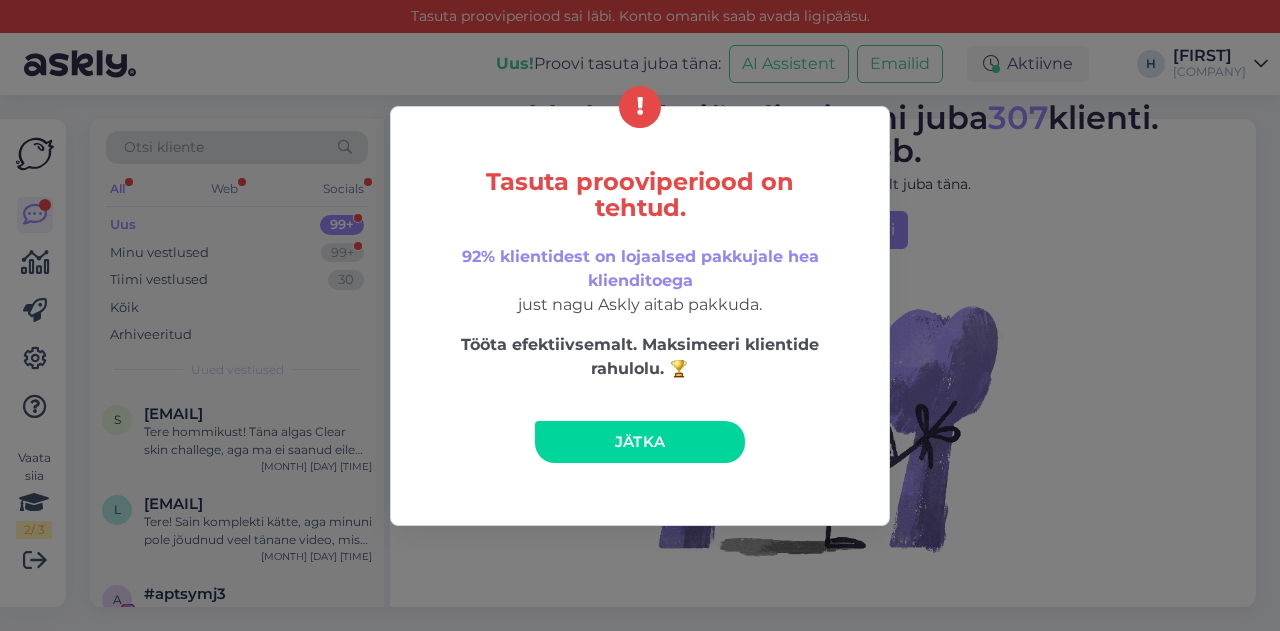 scroll, scrollTop: 0, scrollLeft: 0, axis: both 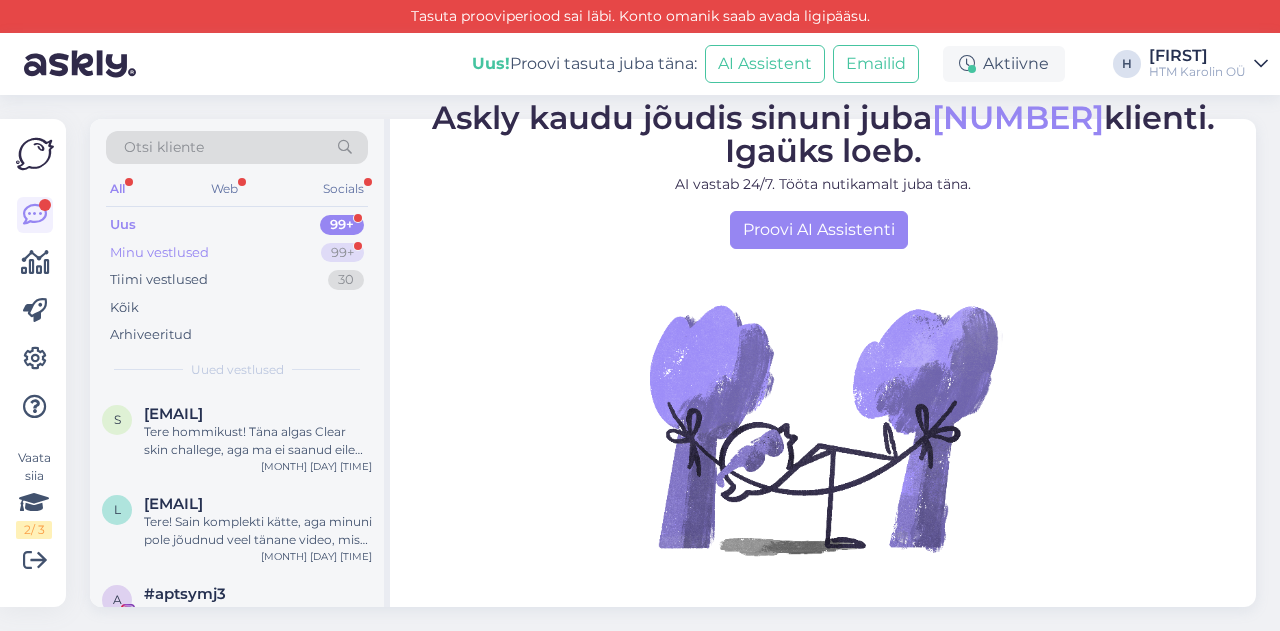 click on "Minu vestlused 99+" at bounding box center (237, 253) 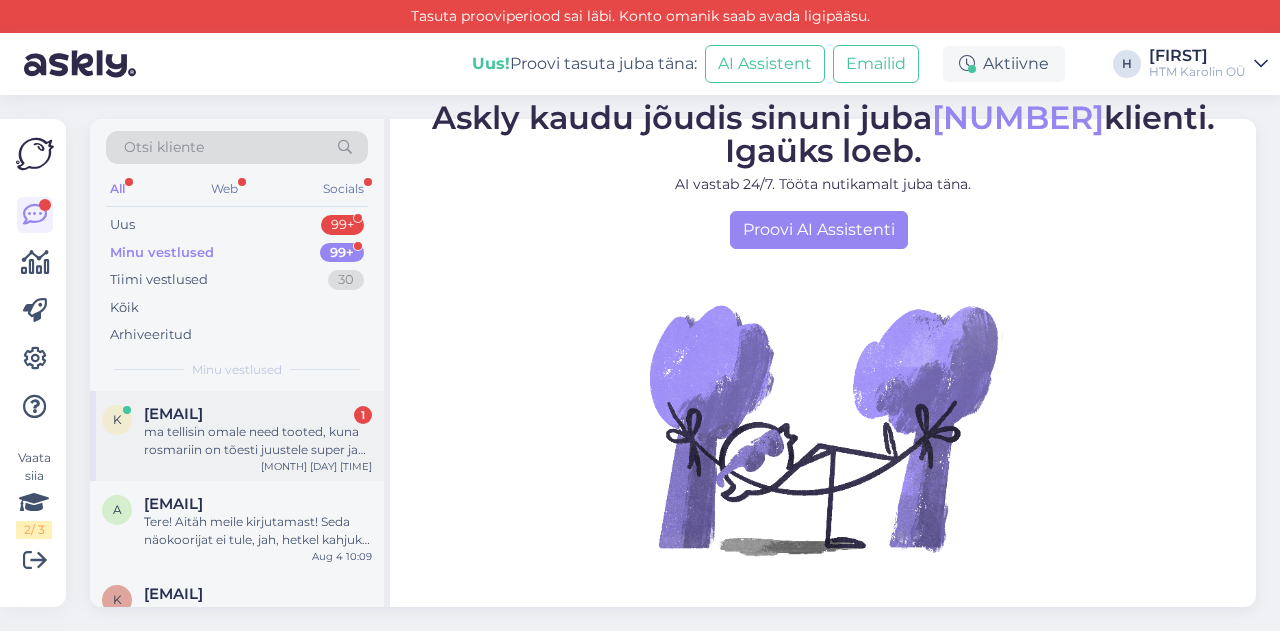 click on "[EMAIL]" at bounding box center (173, 414) 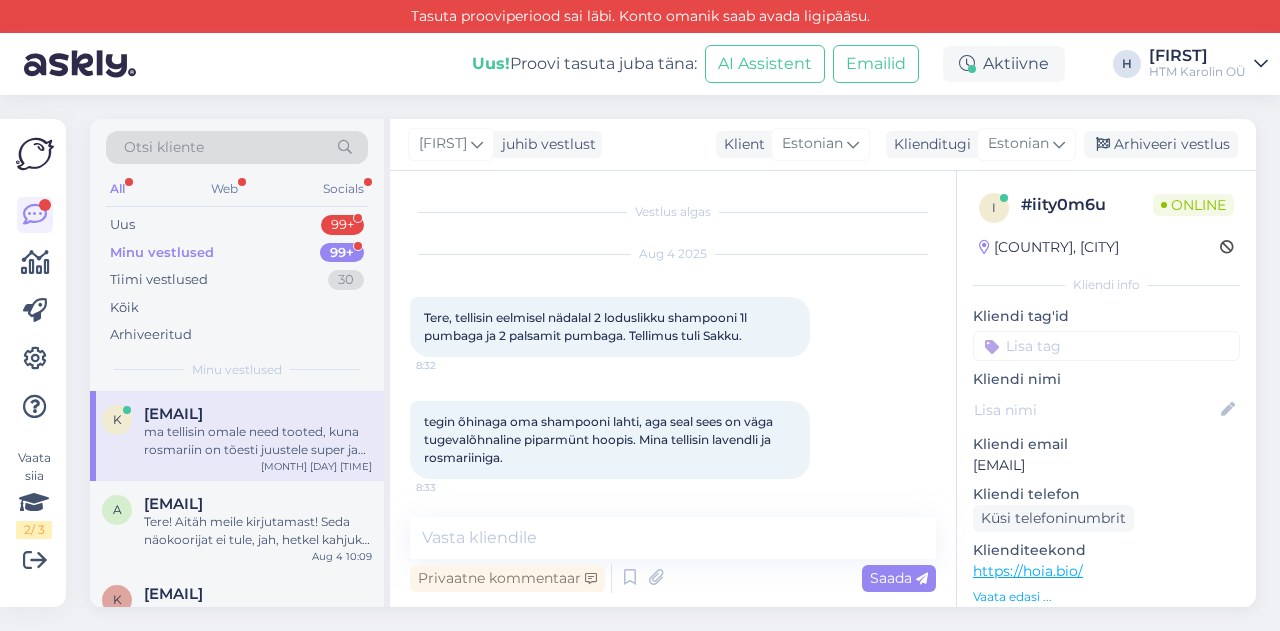 scroll, scrollTop: 2044, scrollLeft: 0, axis: vertical 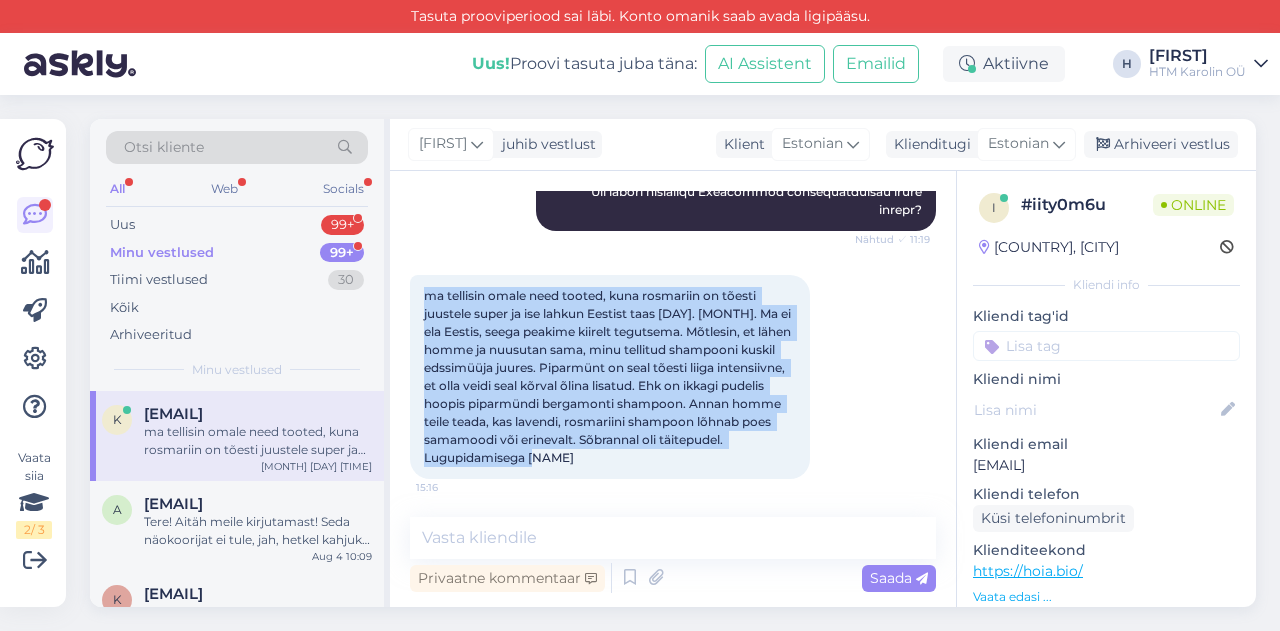 drag, startPoint x: 599, startPoint y: 459, endPoint x: 426, endPoint y: 297, distance: 237.00844 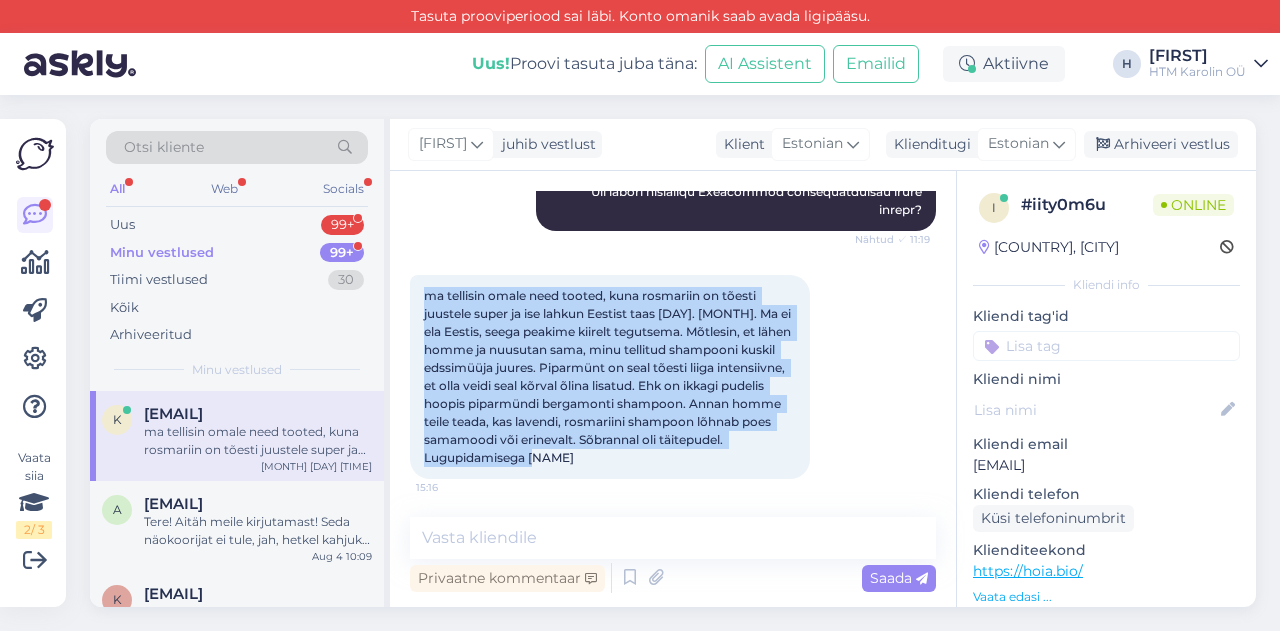 click on "ma tellisin omale need tooted, kuna rosmariin on tõesti juustele super ja ise lahkun Eestist taas [DATE] [MONTH]. Ma ei ela Eestis, seega peakime kiirelt tegutsema. Mõtlesin, et lähen homme ja nuusutan sama, minu tellitud shampooni kuskil edssimüüja juures. Piparmünt on seal tõesti liiga intensiivne, et olla veidi seal kõrval õlina lisatud. Ehk on ikkagi pudelis hoopis piparmündi bergamonti shampoon. Annan homme teile teada, kas lavendi, rosmariini shampoon lõhnab poes samamoodi või erinevalt. Sõbrannal oli täitepudel. Lugupidamisega Kadi Rähn [TIME]" at bounding box center (610, 377) 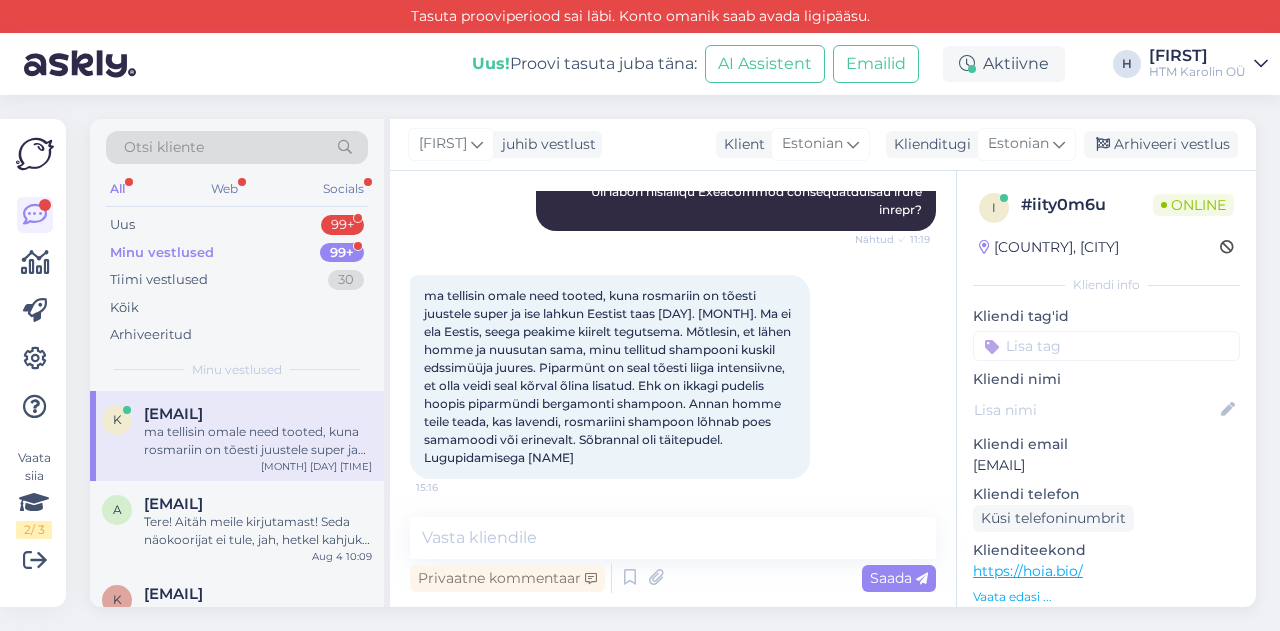 click on "Vestlus algas [MONTH] [DAY] [TIME] Tere, tellisin eelmisel nädalal 2 loduslikku shampooni 1l pumbaga ja 2 palsamit pumbaga. Tellimus tuli Sakku.  [TIME]  tegin õhinaga oma shampooni lahti, aga seal sees on väga tugevalõhnaline piparmünt hoopis. Mina tellisin lavendli ja rosmariiniga.  [TIME]  tunnen eeterlike õlide maailma hästi ja rosmariiniga pole siin üldse tegu [TIME]  minu sõbrannal on see rosmariini shampoon ja mille järgi tellisin ja see on väga erinev sellest [TIME]  mida saame nüüd ette võtta, et saan õige toote, mida soovisin.  [TIME]  jätan oma kontakti siia [PHONE] [TIME]  Heinika Nähtud ✓ [TIME]  kindlasti on nad erinevad partiid, aga kuidas saab nii kardinaalselt toode erineda. Shampoonis tunnengi vaid piparmünt, mitte nagu sildil kirjas lavendel ja rosmariin.  [TIME]  [TIME]  [TIME]  tum kirjas minu pudel [TIME]  miks piparmünt siis shampoonis põhilõhn? [TIME]  kurb muidugi, et suhtute nii ükskõikselt sellesse. 2l on päris suur kogus ja ma pole rahul kuna see ei vasta sellele, mida tellisin [TIME]" at bounding box center (673, 389) 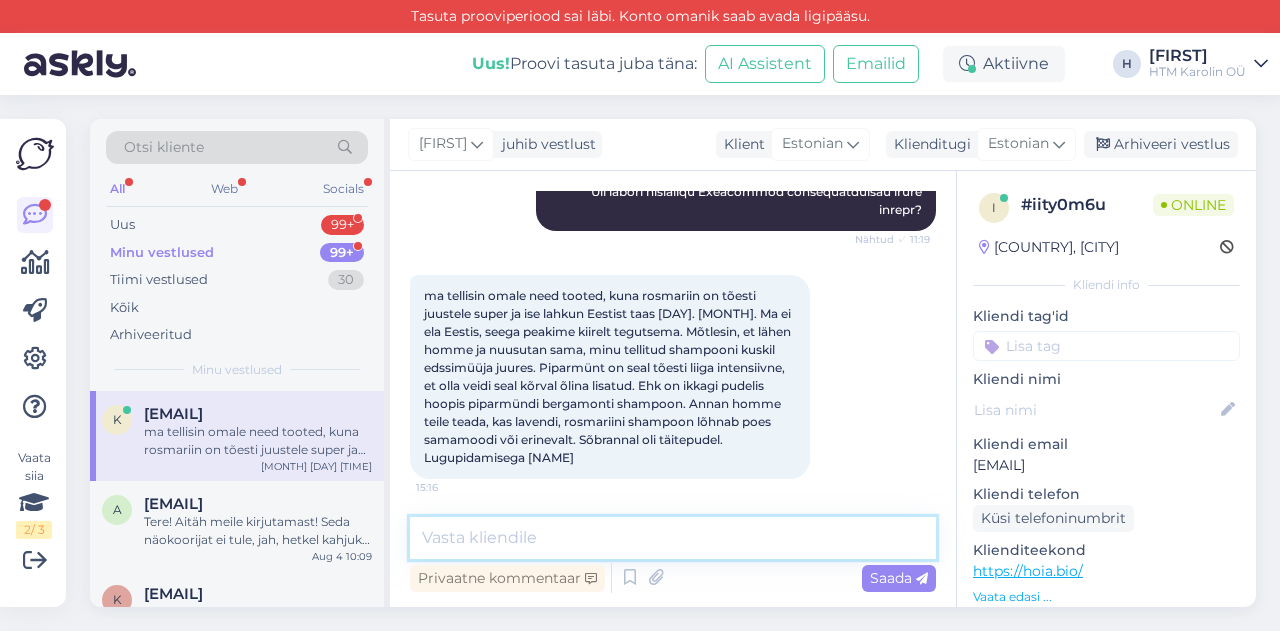 click at bounding box center [673, 538] 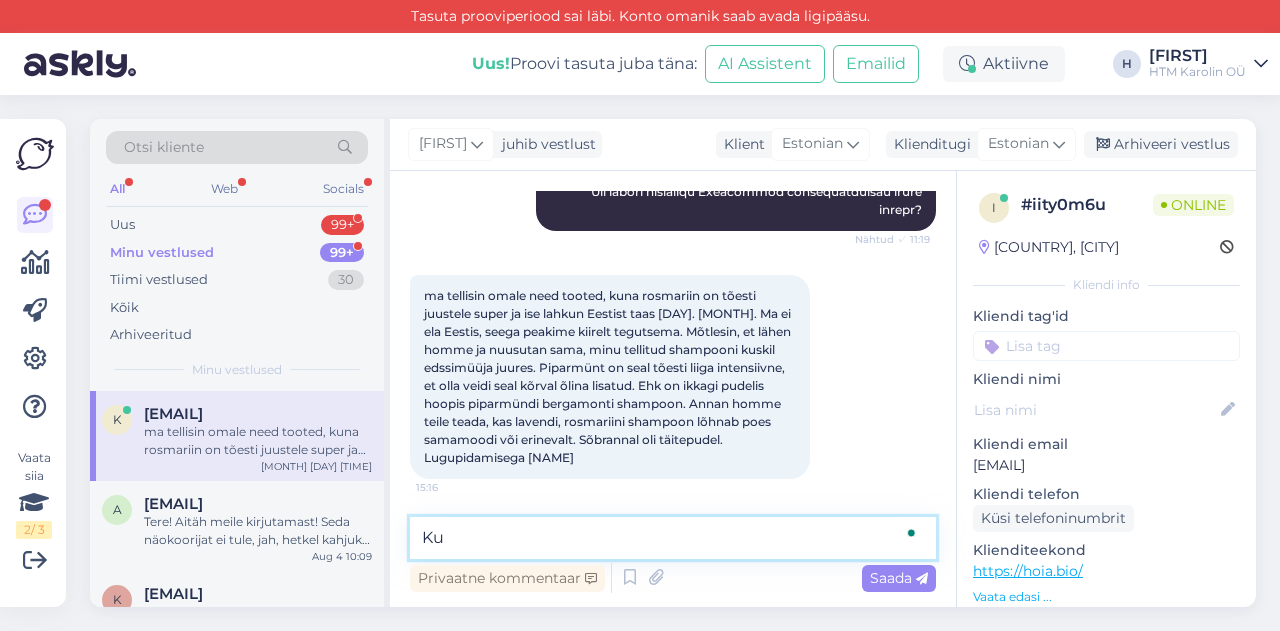 type on "K" 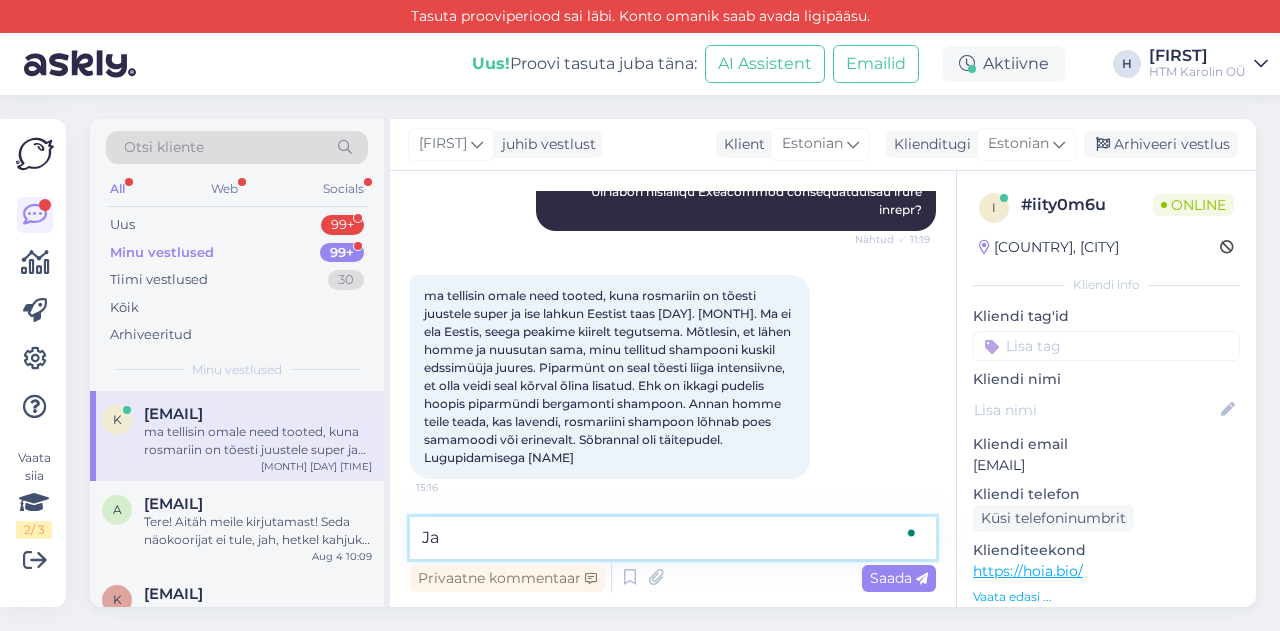 type on "J" 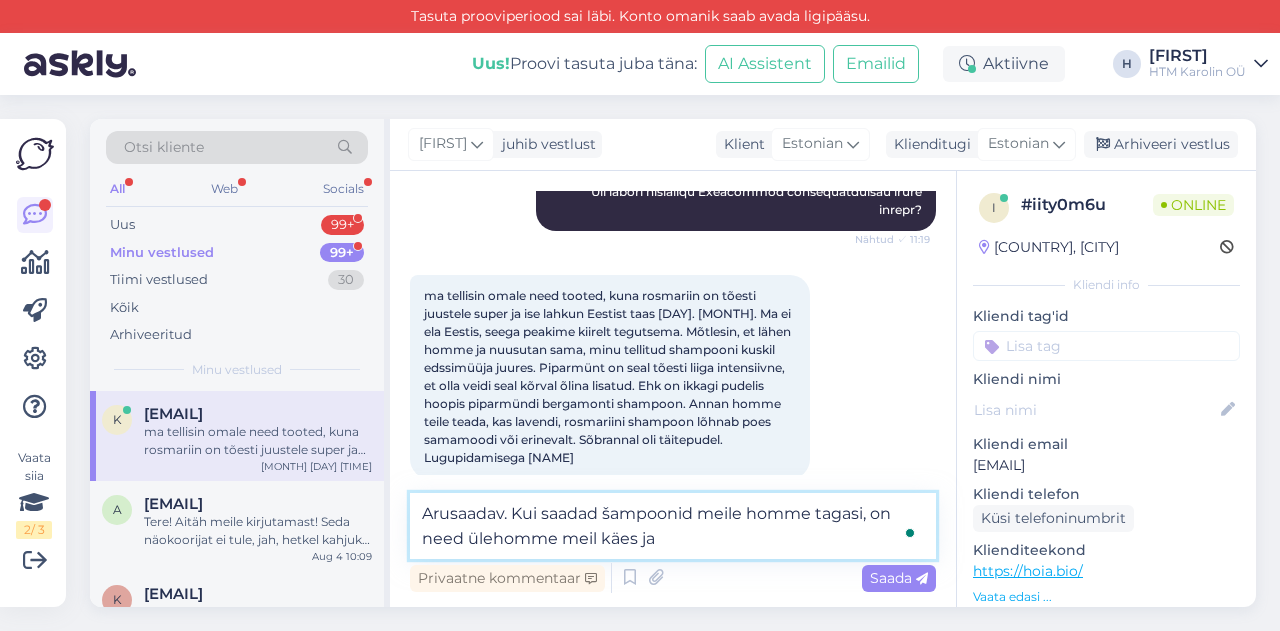 drag, startPoint x: 752, startPoint y: 509, endPoint x: 811, endPoint y: 511, distance: 59.03389 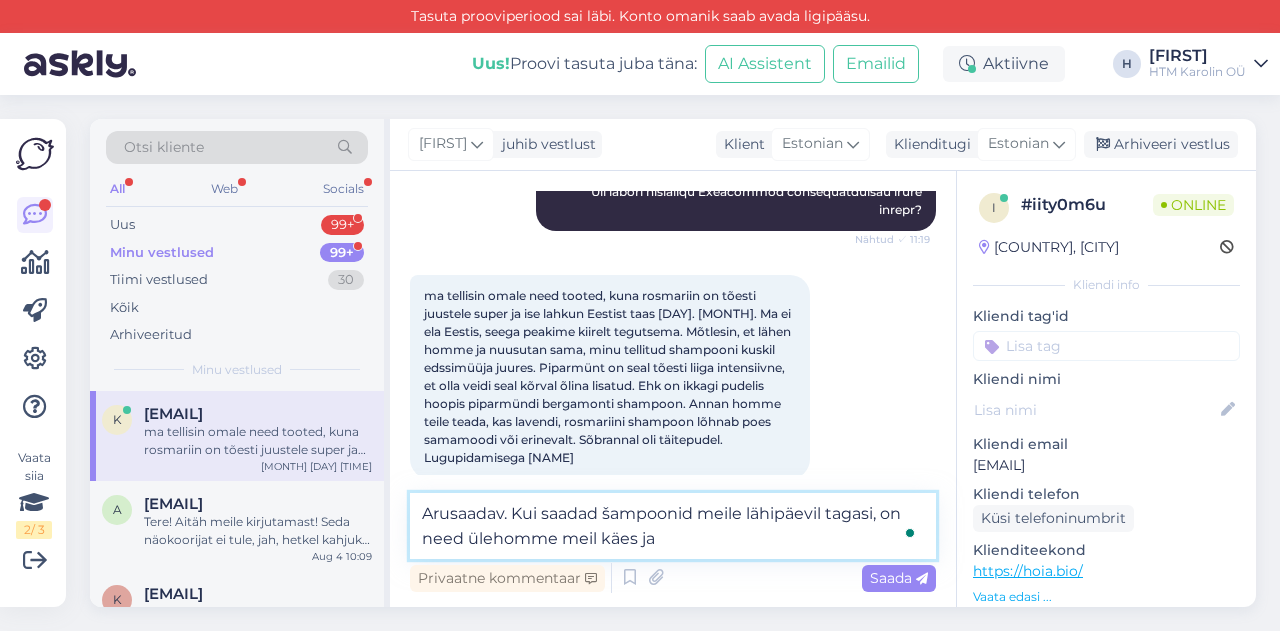 click on "Arusaadav. Kui saadad šampoonid meile lähipäevil tagasi, on need ülehomme meil käes ja" at bounding box center [673, 526] 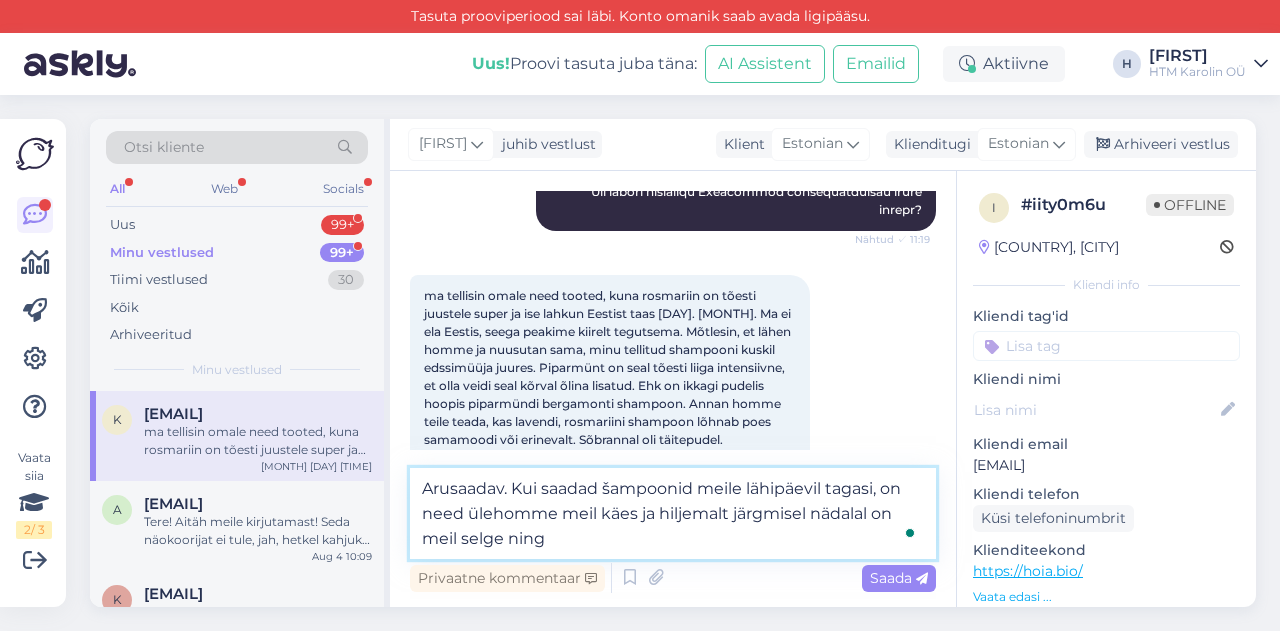 drag, startPoint x: 560, startPoint y: 511, endPoint x: 470, endPoint y: 517, distance: 90.199776 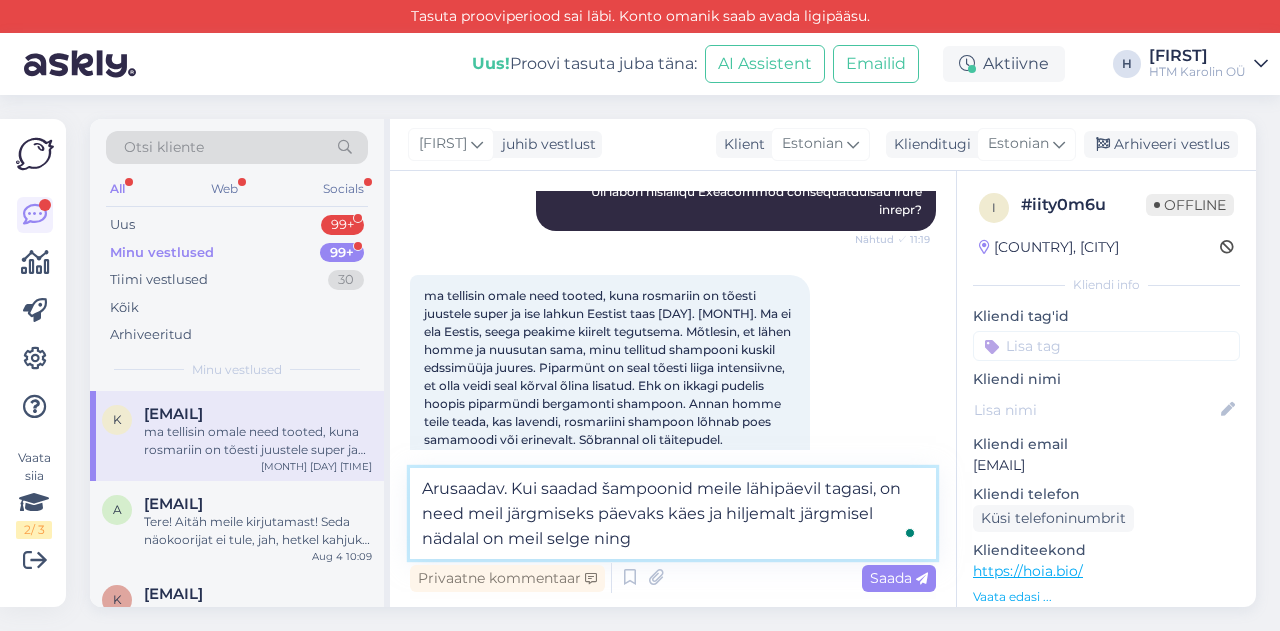 click on "Arusaadav. Kui saadad šampoonid meile lähipäevil tagasi, on need meil järgmiseks päevaks käes ja hiljemalt järgmisel nädalal on meil selge ning" at bounding box center [673, 513] 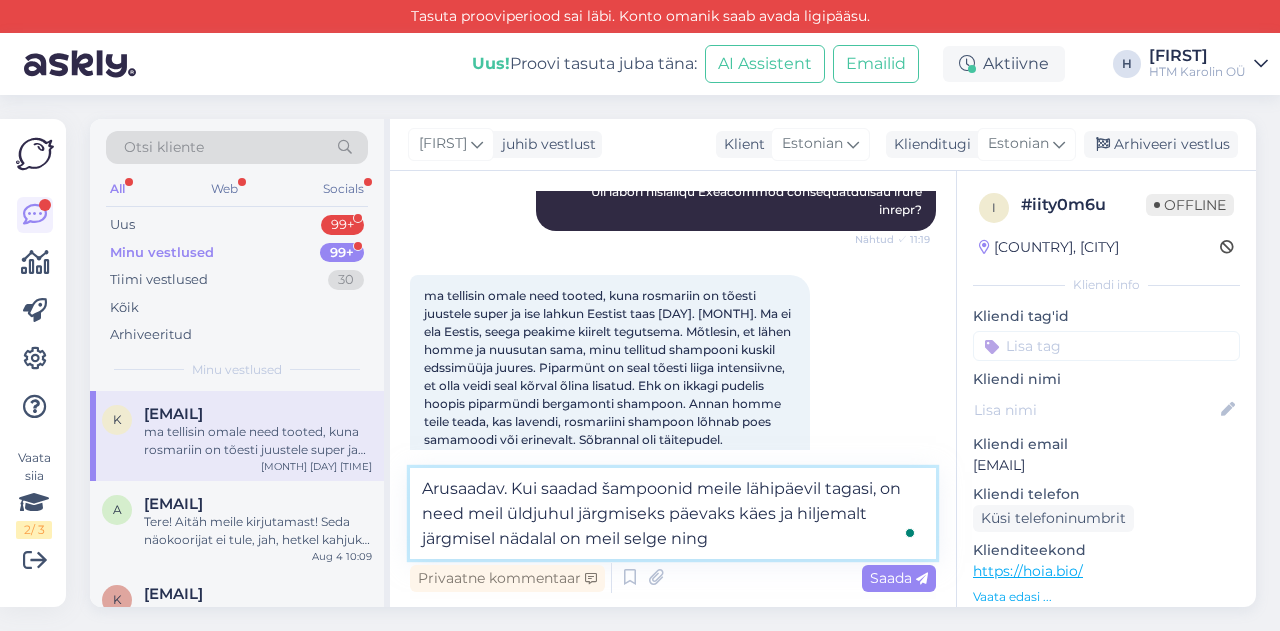 click on "Arusaadav. Kui saadad šampoonid meile lähipäevil tagasi, on need meil üldjuhul järgmiseks päevaks käes ja hiljemalt järgmisel nädalal on meil selge ning" at bounding box center [673, 513] 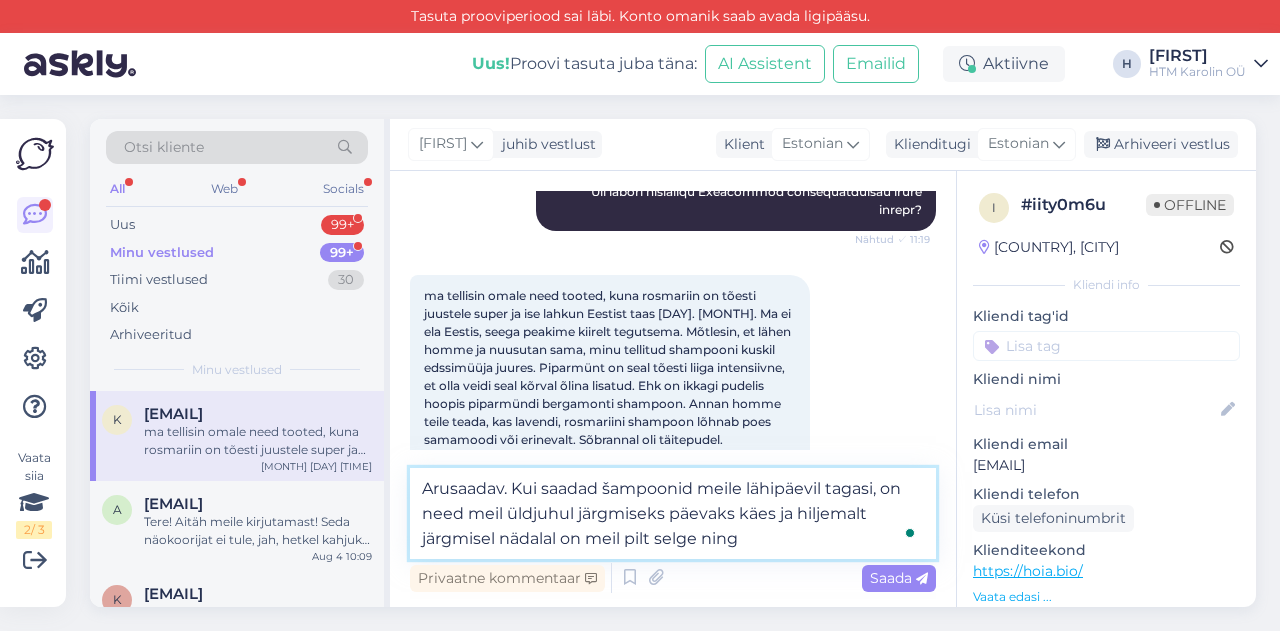 click on "Arusaadav. Kui saadad šampoonid meile lähipäevil tagasi, on need meil üldjuhul järgmiseks päevaks käes ja hiljemalt järgmisel nädalal on meil pilt selge ning" at bounding box center (673, 513) 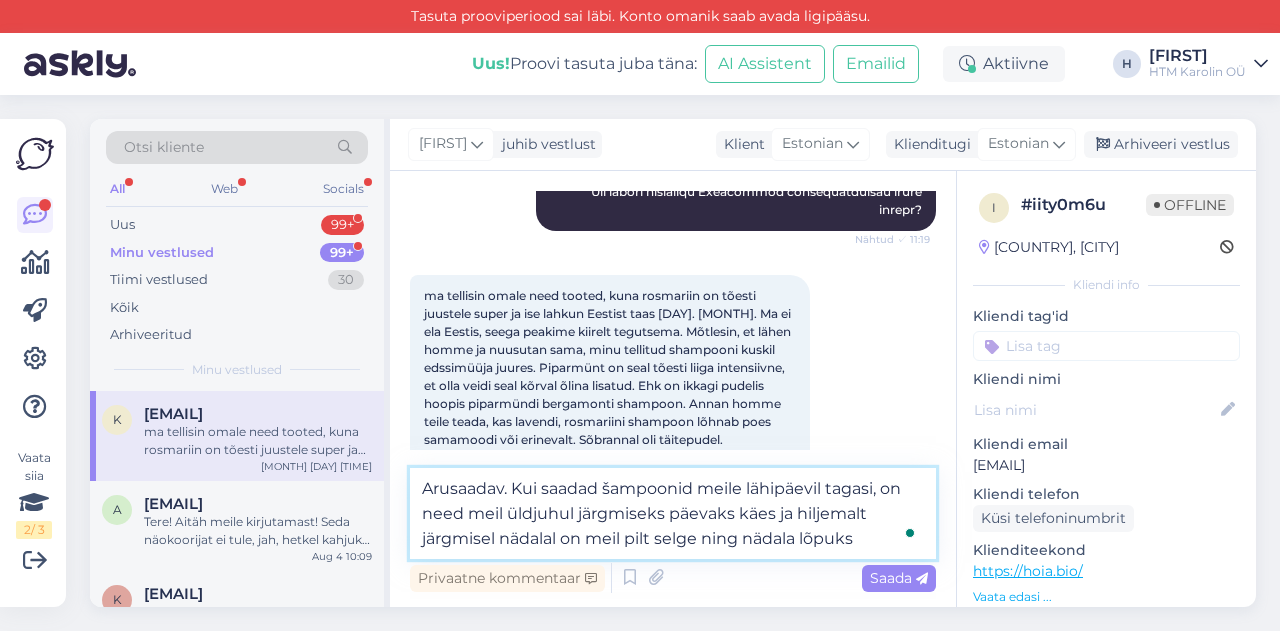 click on "Arusaadav. Kui saadad šampoonid meile lähipäevil tagasi, on need meil üldjuhul järgmiseks päevaks käes ja hiljemalt järgmisel nädalal on meil pilt selge ning nädala lõpuks" at bounding box center [673, 513] 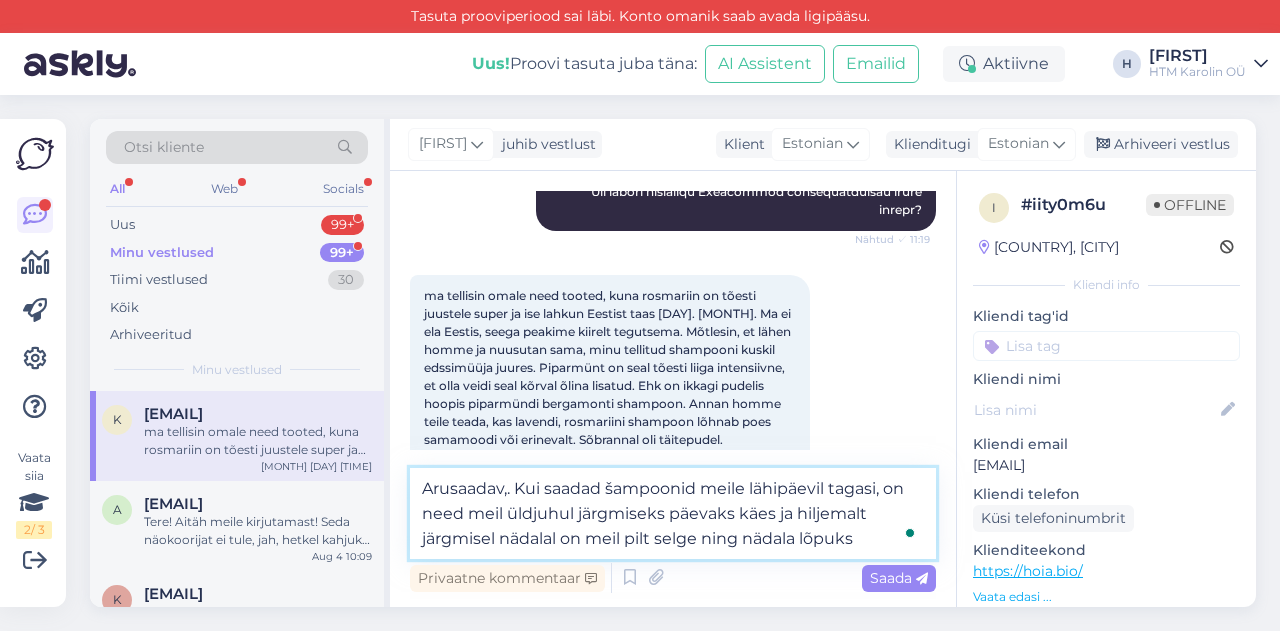 click on "Arusaadav,. Kui saadad šampoonid meile lähipäevil tagasi, on need meil üldjuhul järgmiseks päevaks käes ja hiljemalt järgmisel nädalal on meil pilt selge ning nädala lõpuks" at bounding box center [673, 513] 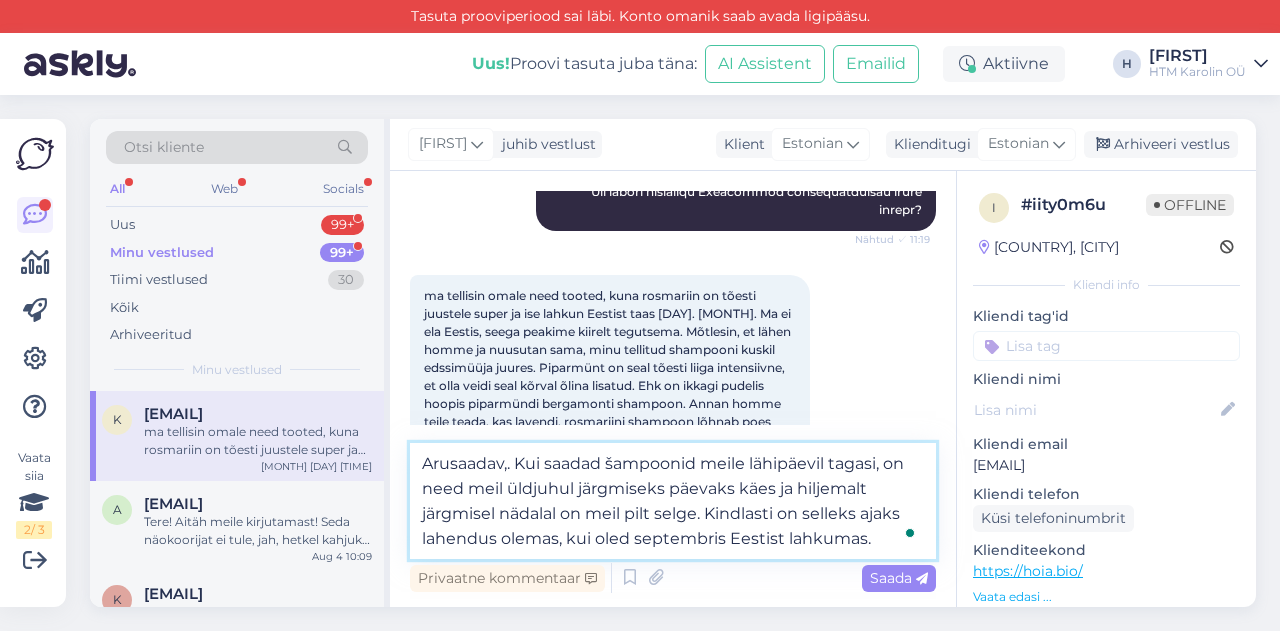 click on "Arusaadav,. Kui saadad šampoonid meile lähipäevil tagasi, on need meil üldjuhul järgmiseks päevaks käes ja hiljemalt järgmisel nädalal on meil pilt selge. Kindlasti on selleks ajaks lahendus olemas, kui oled septembris Eestist lahkumas." at bounding box center (673, 501) 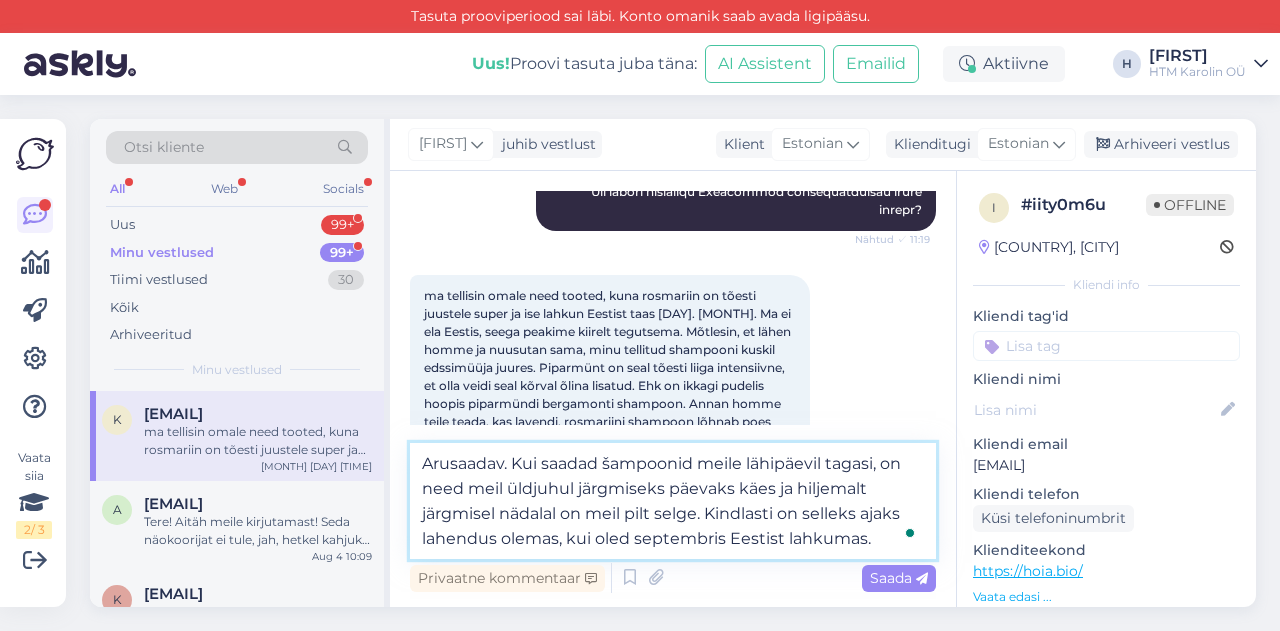 click on "Arusaadav. Kui saadad šampoonid meile lähipäevil tagasi, on need meil üldjuhul järgmiseks päevaks käes ja hiljemalt järgmisel nädalal on meil pilt selge. Kindlasti on selleks ajaks lahendus olemas, kui oled septembris Eestist lahkumas." at bounding box center (673, 501) 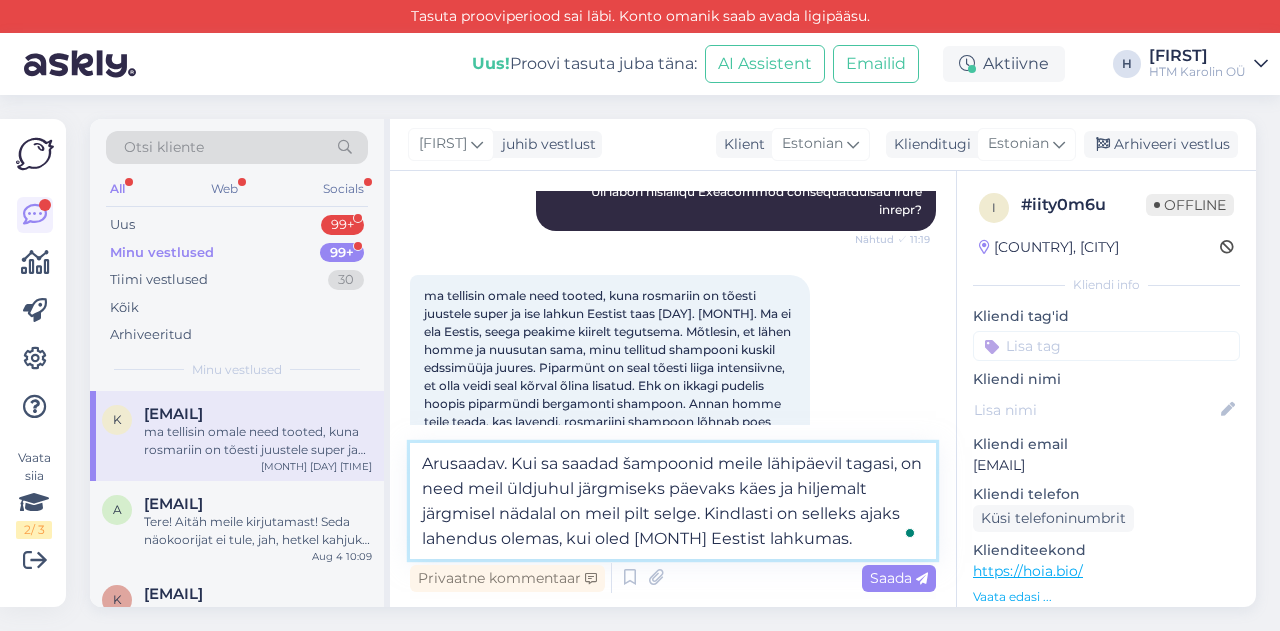 scroll, scrollTop: 2118, scrollLeft: 0, axis: vertical 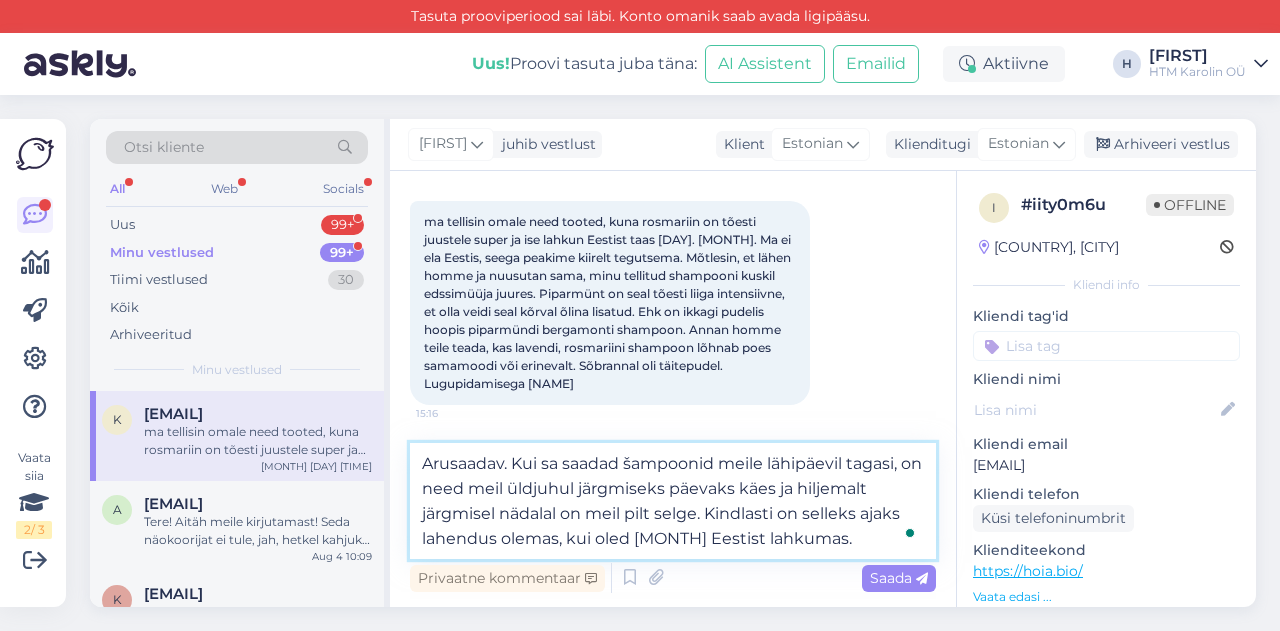 click on "Arusaadav. Kui sa saadad šampoonid meile lähipäevil tagasi, on need meil üldjuhul järgmiseks päevaks käes ja hiljemalt järgmisel nädalal on meil pilt selge. Kindlasti on selleks ajaks lahendus olemas, kui oled [MONTH] Eestist lahkumas." at bounding box center [673, 501] 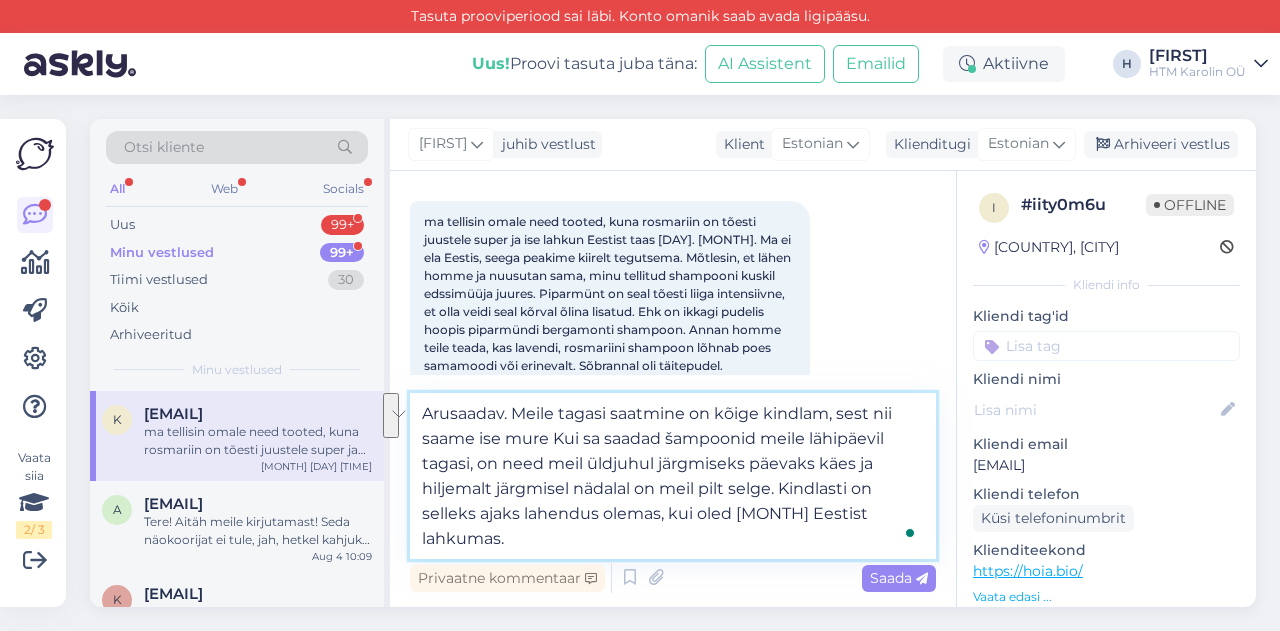 drag, startPoint x: 545, startPoint y: 442, endPoint x: 518, endPoint y: 411, distance: 41.109608 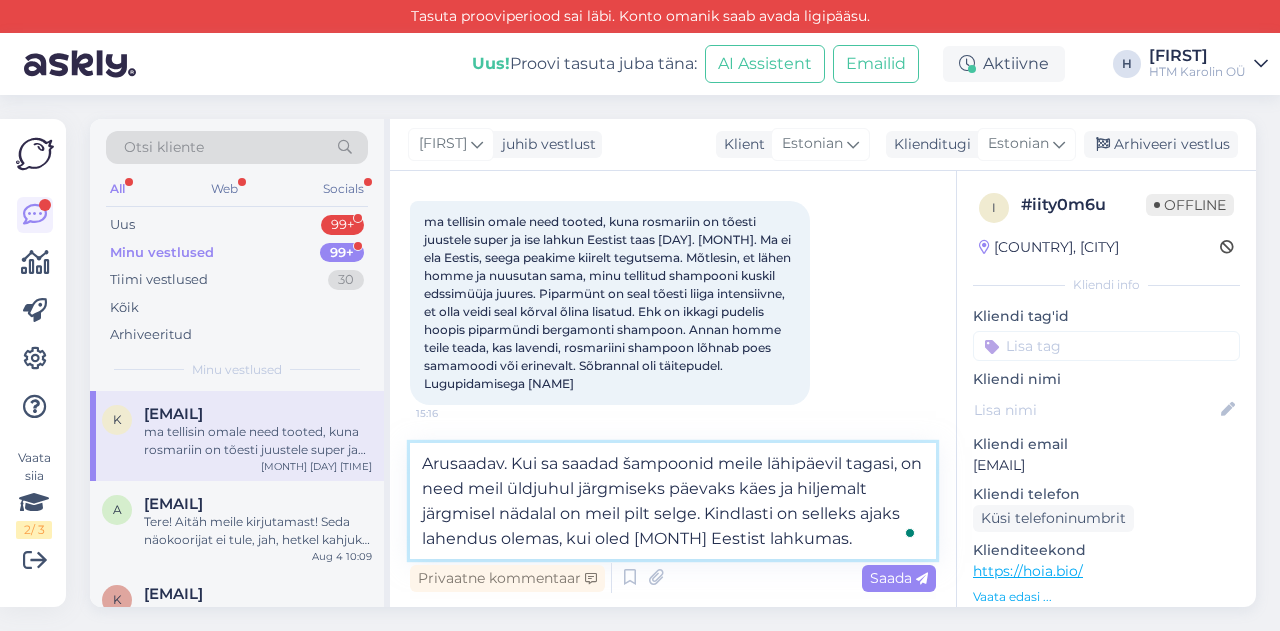 click on "Arusaadav. Kui sa saadad šampoonid meile lähipäevil tagasi, on need meil üldjuhul järgmiseks päevaks käes ja hiljemalt järgmisel nädalal on meil pilt selge. Kindlasti on selleks ajaks lahendus olemas, kui oled [MONTH] Eestist lahkumas." at bounding box center (673, 501) 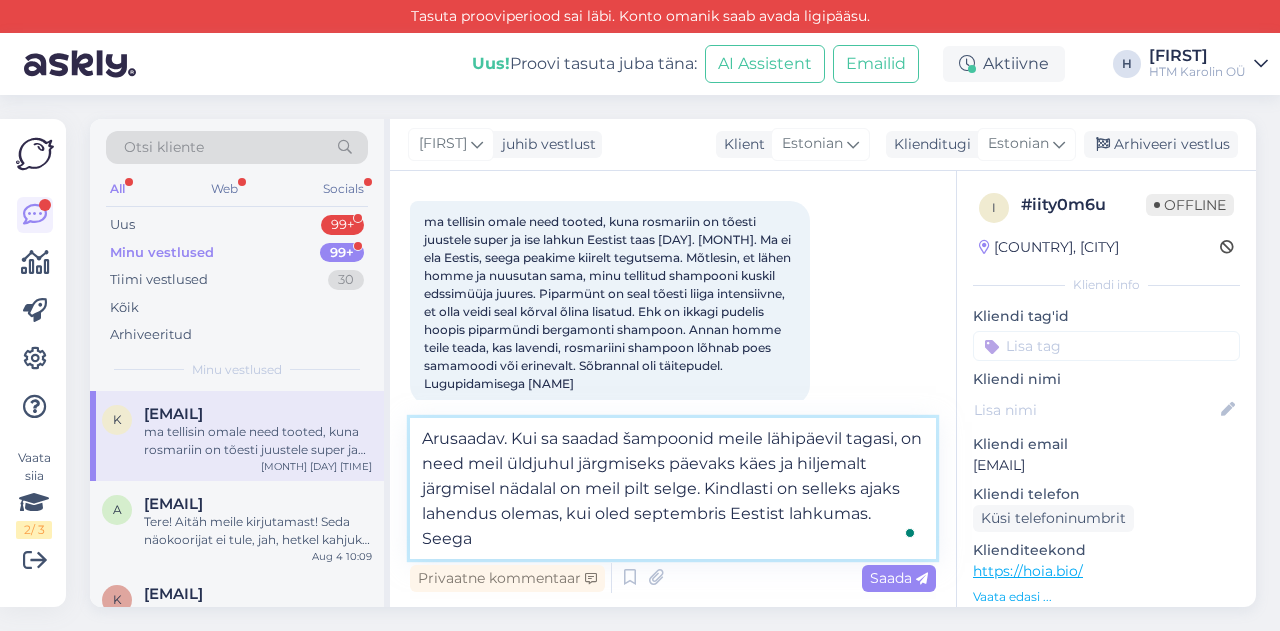 drag, startPoint x: 876, startPoint y: 515, endPoint x: 920, endPoint y: 515, distance: 44 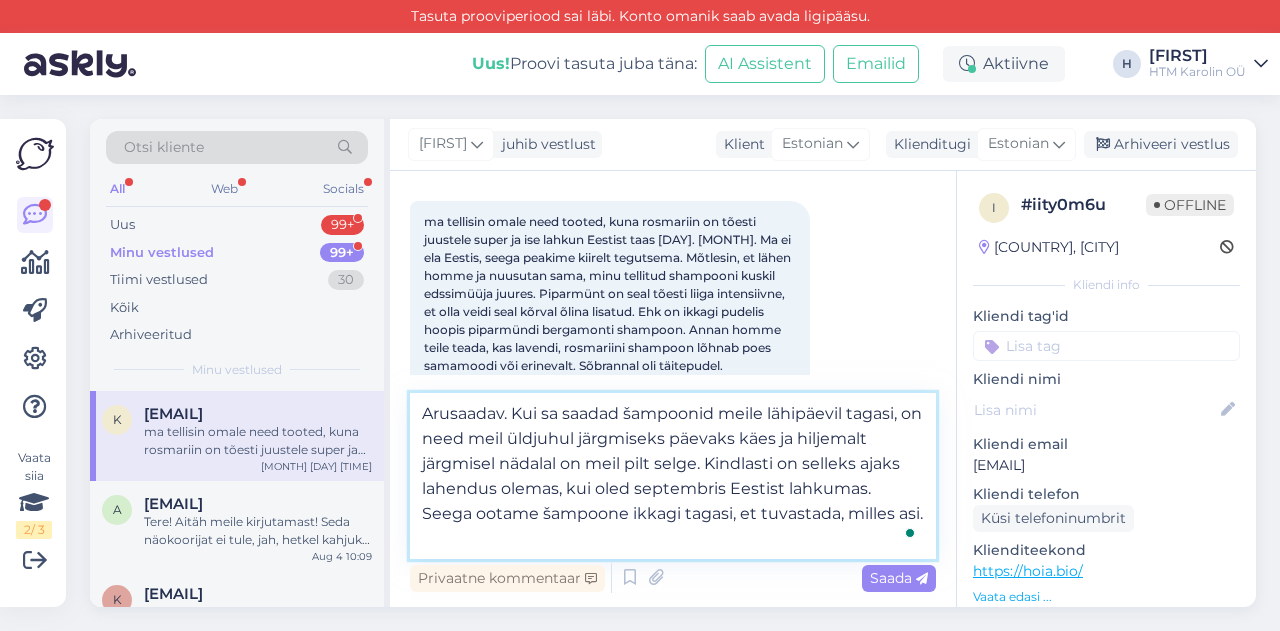 click on "Arusaadav. Kui sa saadad šampoonid meile lähipäevil tagasi, on need meil üldjuhul järgmiseks päevaks käes ja hiljemalt järgmisel nädalal on meil pilt selge. Kindlasti on selleks ajaks lahendus olemas, kui oled septembris Eestist lahkumas. Seega ootame šampoone ikkagi tagasi, et tuvastada, milles asi." at bounding box center [673, 476] 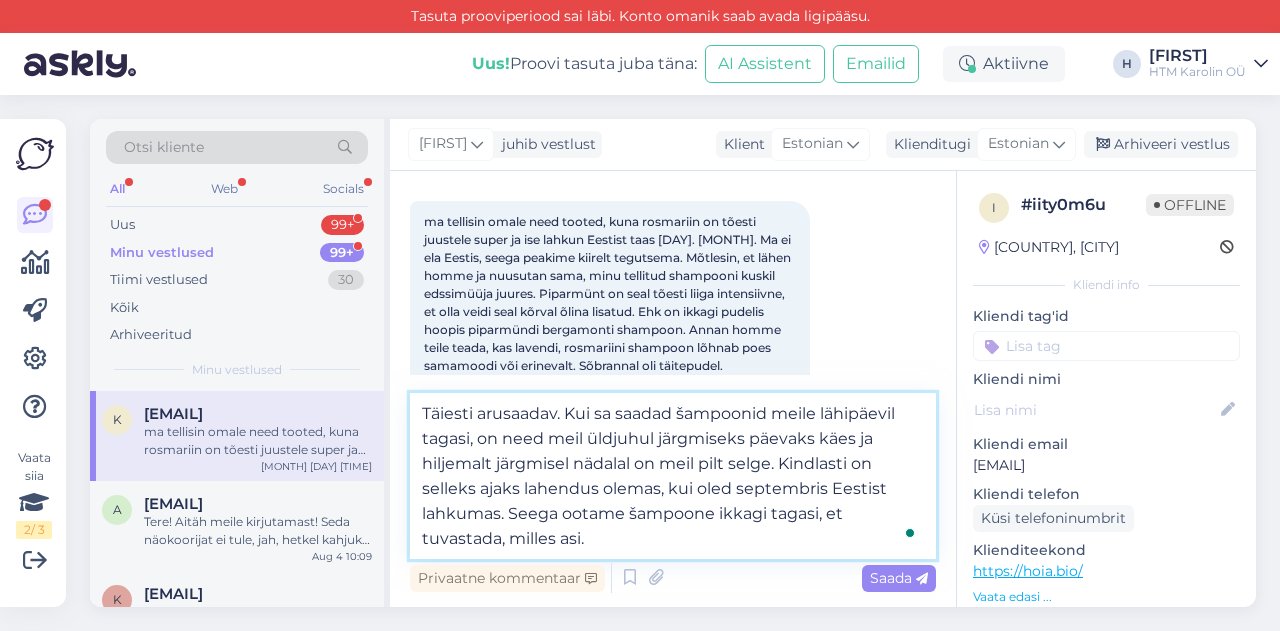 click on "Täiesti arusaadav. Kui sa saadad šampoonid meile lähipäevil tagasi, on need meil üldjuhul järgmiseks päevaks käes ja hiljemalt järgmisel nädalal on meil pilt selge. Kindlasti on selleks ajaks lahendus olemas, kui oled septembris Eestist lahkumas. Seega ootame šampoone ikkagi tagasi, et tuvastada, milles asi." at bounding box center [673, 476] 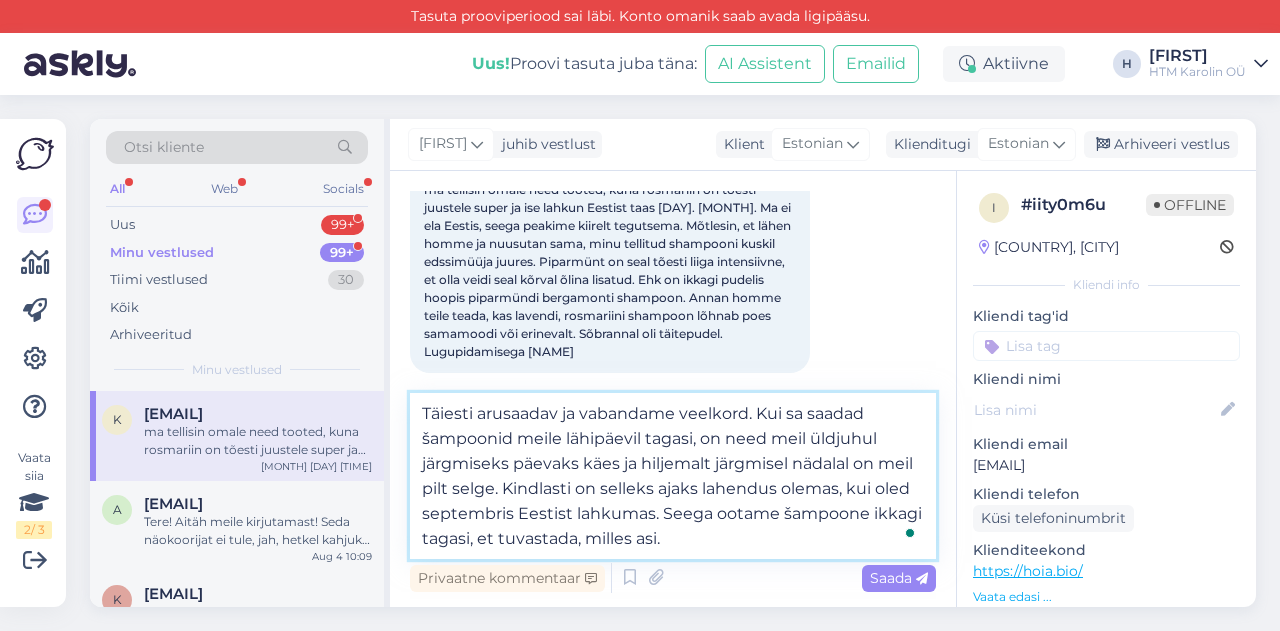 scroll, scrollTop: 2168, scrollLeft: 0, axis: vertical 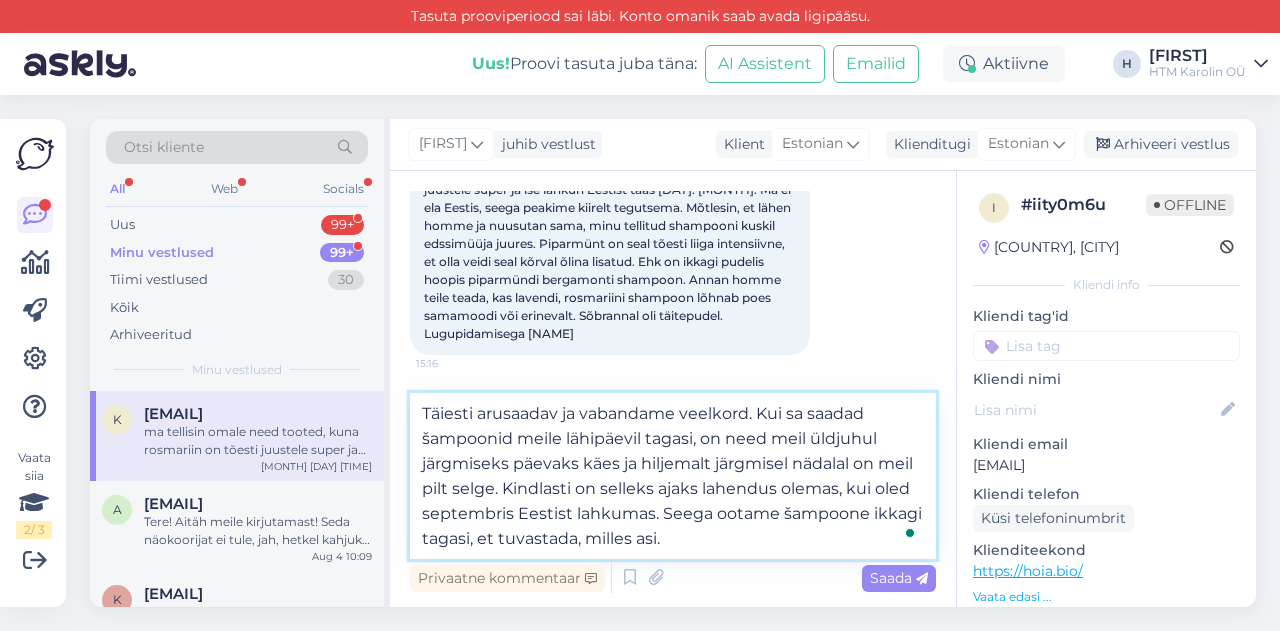 click on "Täiesti arusaadav ja vabandame veelkord. Kui sa saadad šampoonid meile lähipäevil tagasi, on need meil üldjuhul järgmiseks päevaks käes ja hiljemalt järgmisel nädalal on meil pilt selge. Kindlasti on selleks ajaks lahendus olemas, kui oled septembris Eestist lahkumas. Seega ootame šampoone ikkagi tagasi, et tuvastada, milles asi." at bounding box center (673, 476) 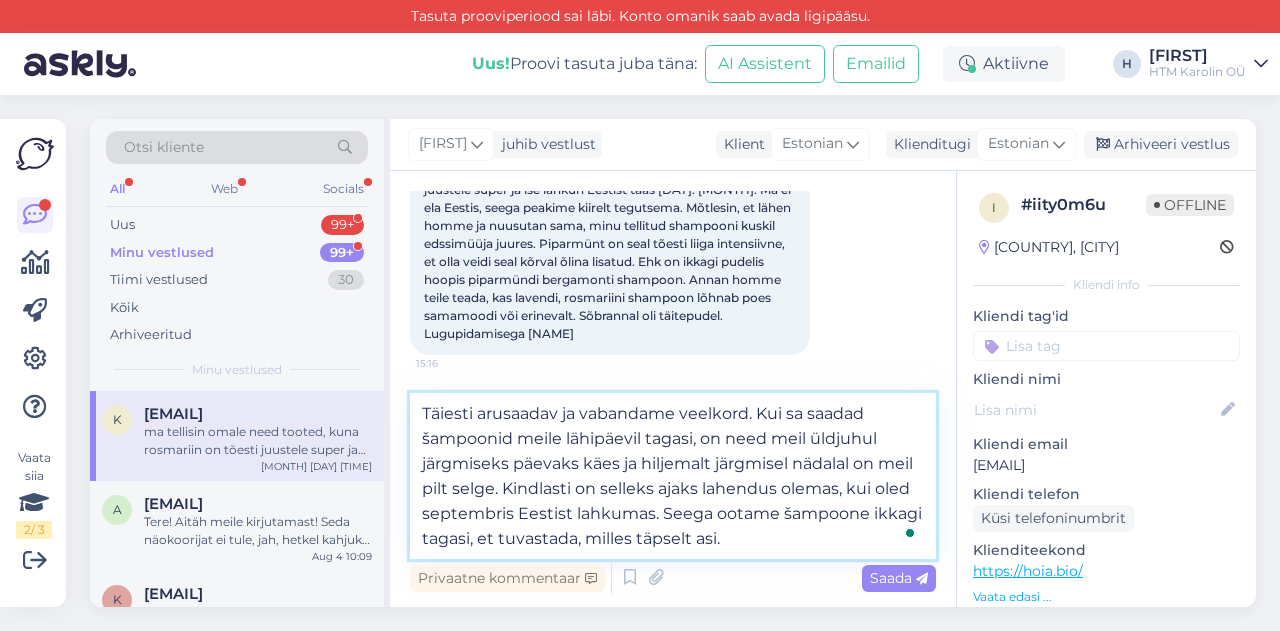 click on "Täiesti arusaadav ja vabandame veelkord. Kui sa saadad šampoonid meile lähipäevil tagasi, on need meil üldjuhul järgmiseks päevaks käes ja hiljemalt järgmisel nädalal on meil pilt selge. Kindlasti on selleks ajaks lahendus olemas, kui oled septembris Eestist lahkumas. Seega ootame šampoone ikkagi tagasi, et tuvastada, milles täpselt asi." at bounding box center [673, 476] 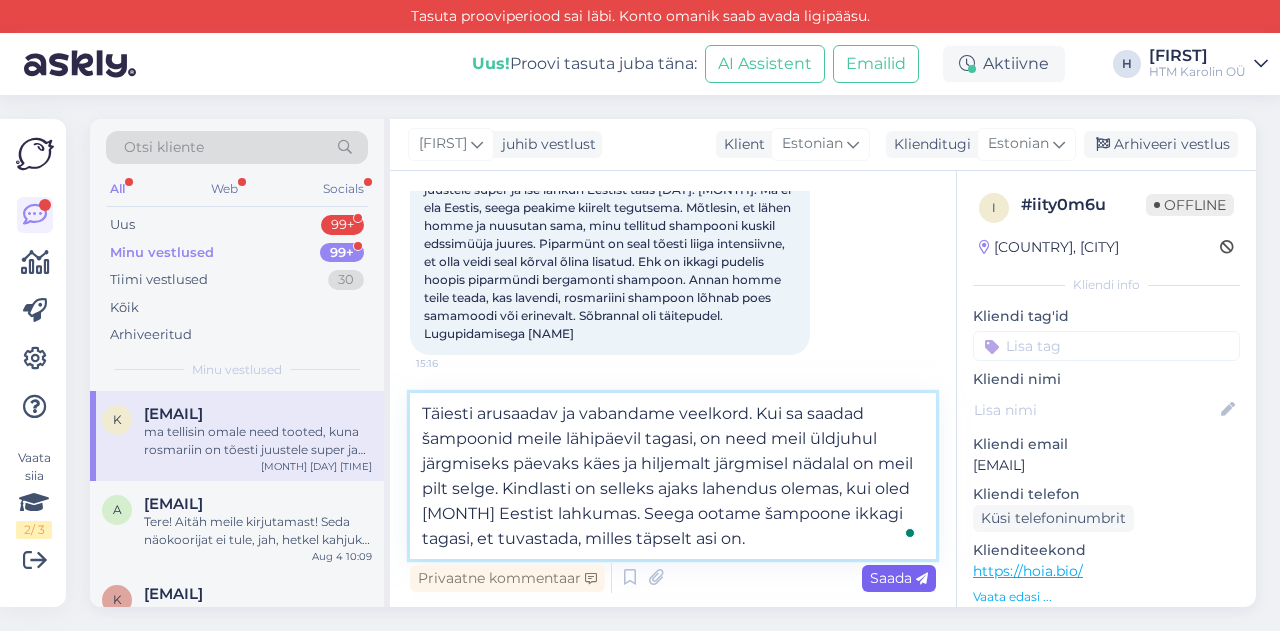 type on "Täiesti arusaadav ja vabandame veelkord. Kui sa saadad šampoonid meile lähipäevil tagasi, on need meil üldjuhul järgmiseks päevaks käes ja hiljemalt järgmisel nädalal on meil pilt selge. Kindlasti on selleks ajaks lahendus olemas, kui oled [MONTH] Eestist lahkumas. Seega ootame šampoone ikkagi tagasi, et tuvastada, milles täpselt asi on." 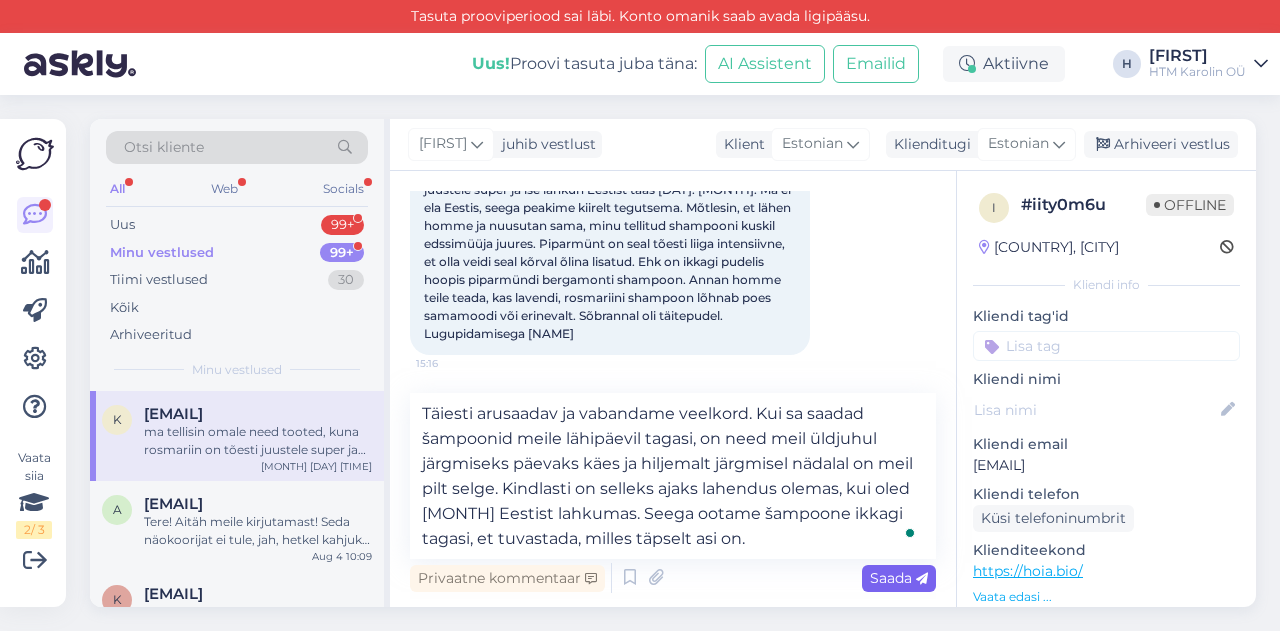 click on "Saada" at bounding box center [899, 578] 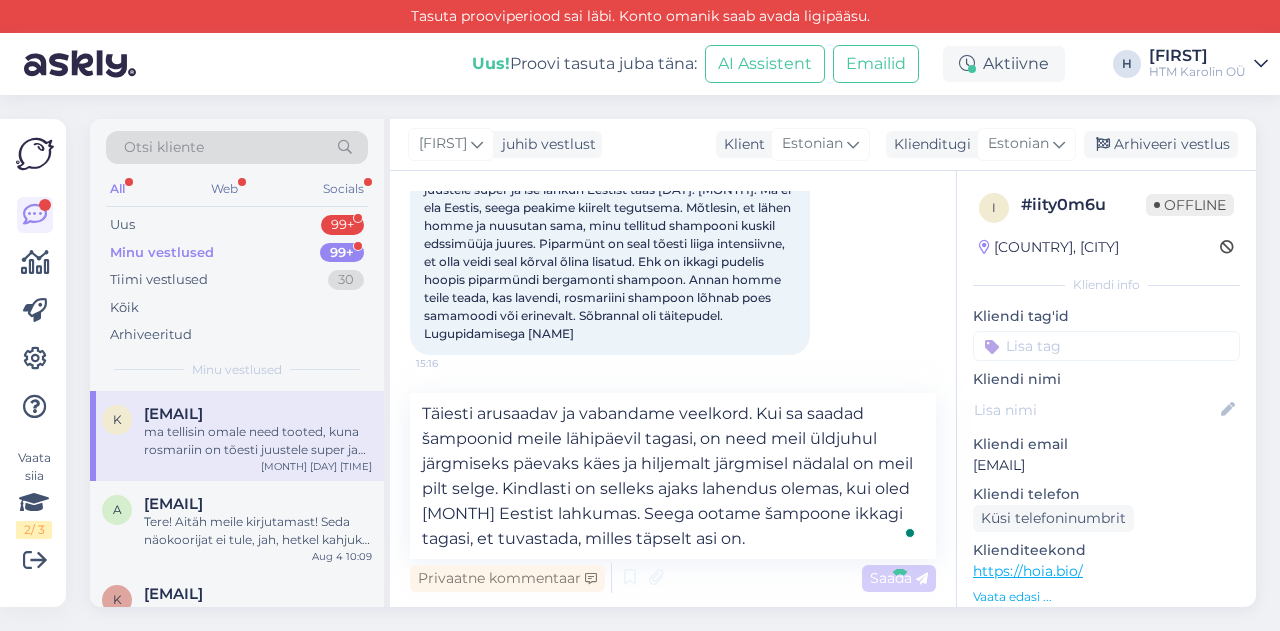 type 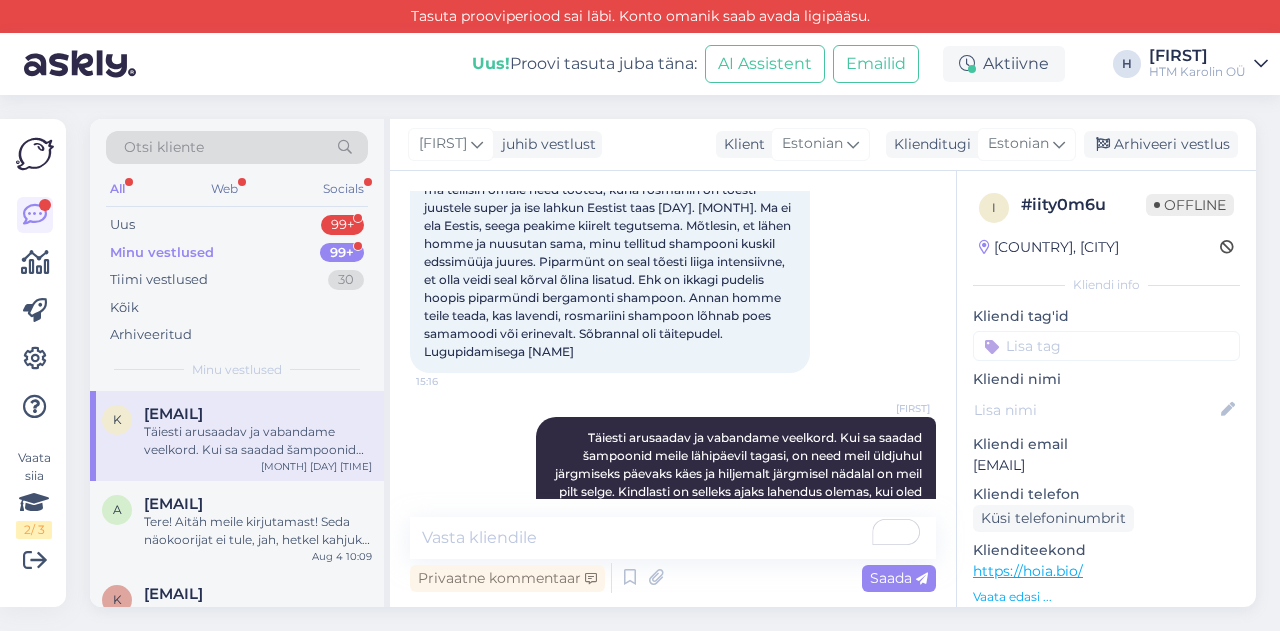 scroll, scrollTop: 2120, scrollLeft: 0, axis: vertical 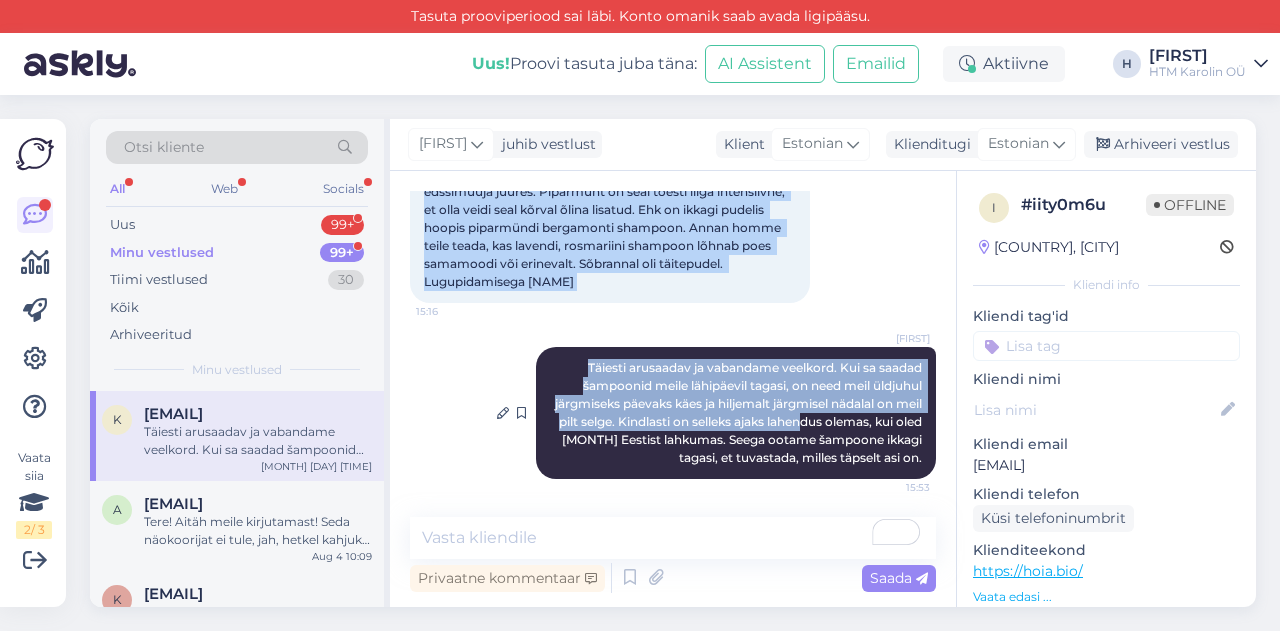 drag, startPoint x: 428, startPoint y: 212, endPoint x: 912, endPoint y: 459, distance: 543.38293 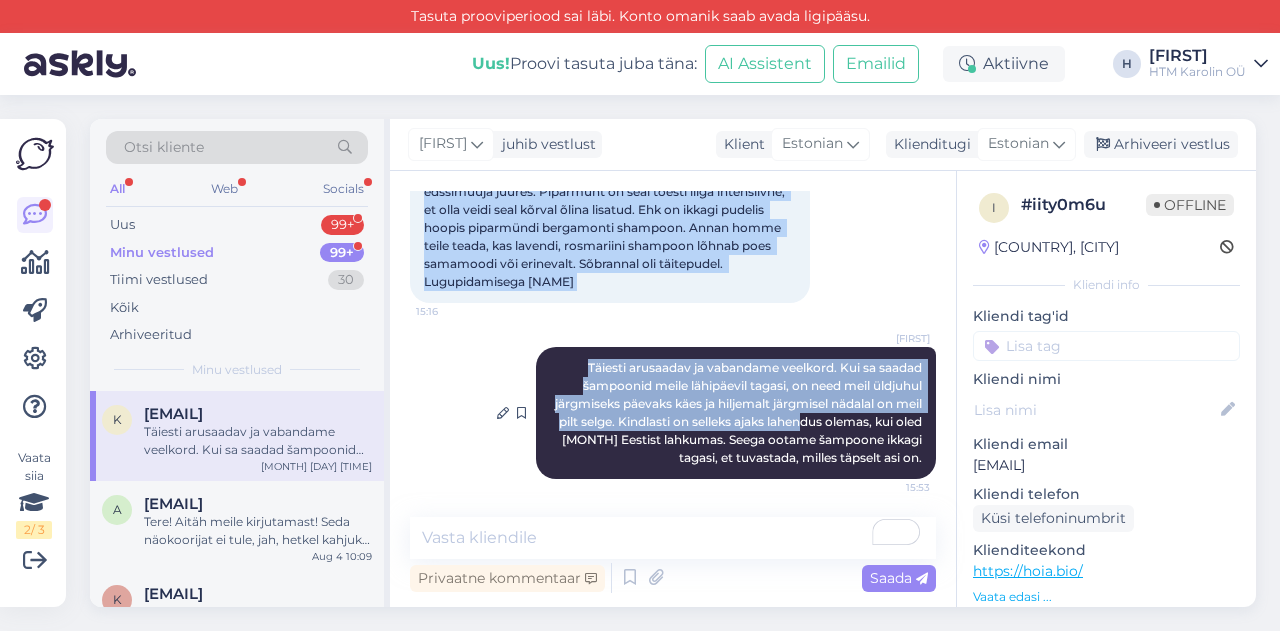 click on "Vestlus algas [MONTH] [DAY] [TIME] Tere, tellisin eelmisel nädalal 2 loduslikku shampooni 1l pumbaga ja 2 palsamit pumbaga. Tellimus tuli Sakku.  [TIME]  tegin õhinaga oma shampooni lahti, aga seal sees on väga tugevalõhnaline piparmünt hoopis. Mina tellisin lavendli ja rosmariiniga.  [TIME]  tunnen eeterlike õlide maailma hästi ja rosmariiniga pole siin üldse tegu [TIME]  minu sõbrannal on see rosmariini shampoon ja mille järgi tellisin ja see on väga erinev sellest [TIME]  mida saame nüüd ette võtta, et saan õige toote, mida soovisin.  [TIME]  jätan oma kontakti siia [PHONE] [TIME]  Heinika Nähtud ✓ [TIME]  kindlasti on nad erinevad partiid, aga kuidas saab nii kardinaalselt toode erineda. Shampoonis tunnengi vaid piparmünt, mitte nagu sildil kirjas lavendel ja rosmariin.  [TIME]  [TIME]  [TIME]  tum kirjas minu pudel [TIME]  miks piparmünt siis shampoonis põhilõhn? [TIME]  kurb muidugi, et suhtute nii ükskõikselt sellesse. 2l on päris suur kogus ja ma pole rahul kuna see ei vasta sellele, mida tellisin [TIME]" at bounding box center (682, 345) 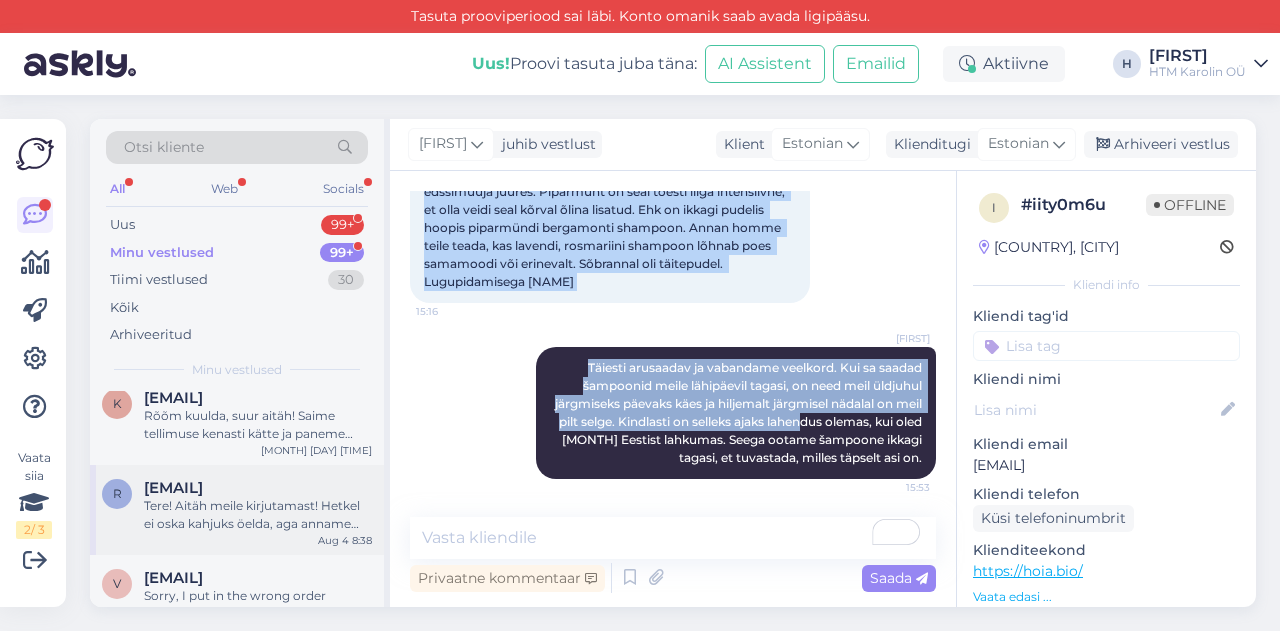 scroll, scrollTop: 200, scrollLeft: 0, axis: vertical 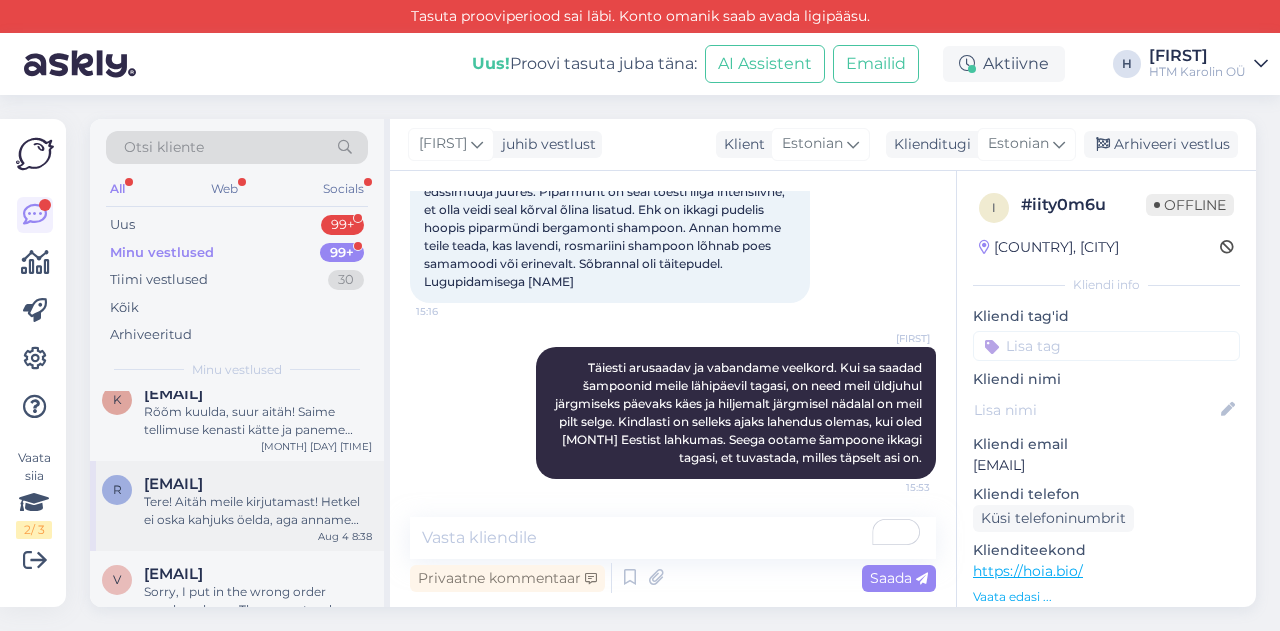 click on "Tere! Aitäh meile kirjutamast! Hetkel ei oska kahjuks öelda, aga anname esimesel võimalusel teada, hoia meie tegemistel silma peal. Ilusat nädalat sulle!" at bounding box center (258, 511) 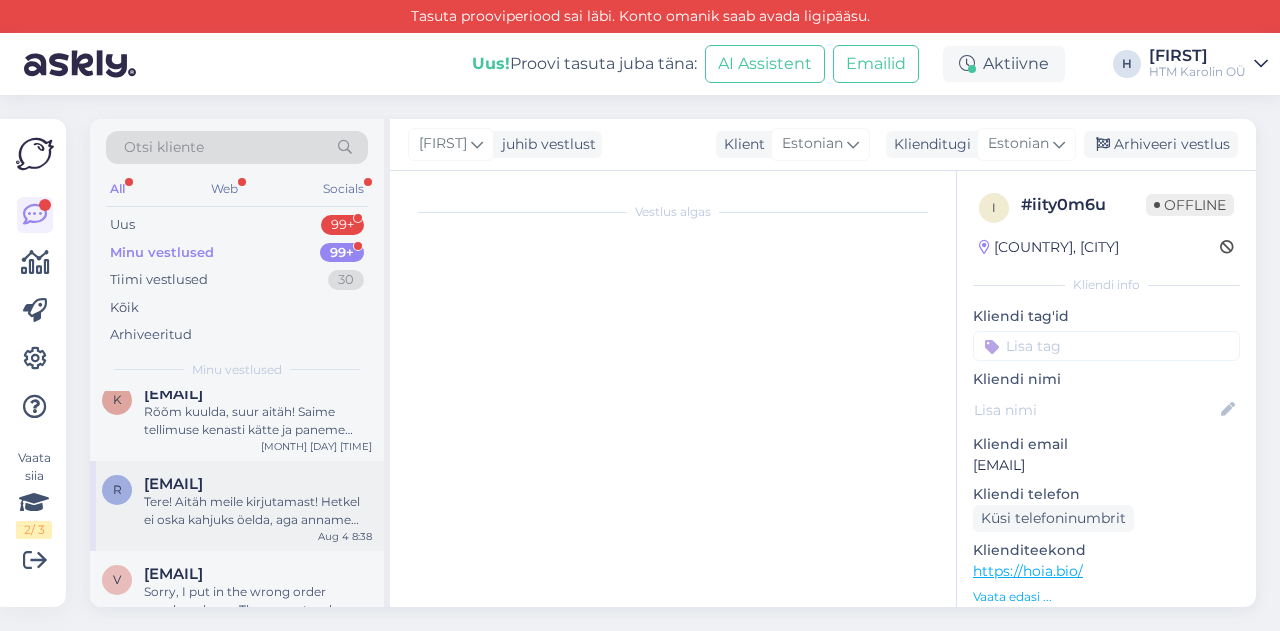 scroll, scrollTop: 43, scrollLeft: 0, axis: vertical 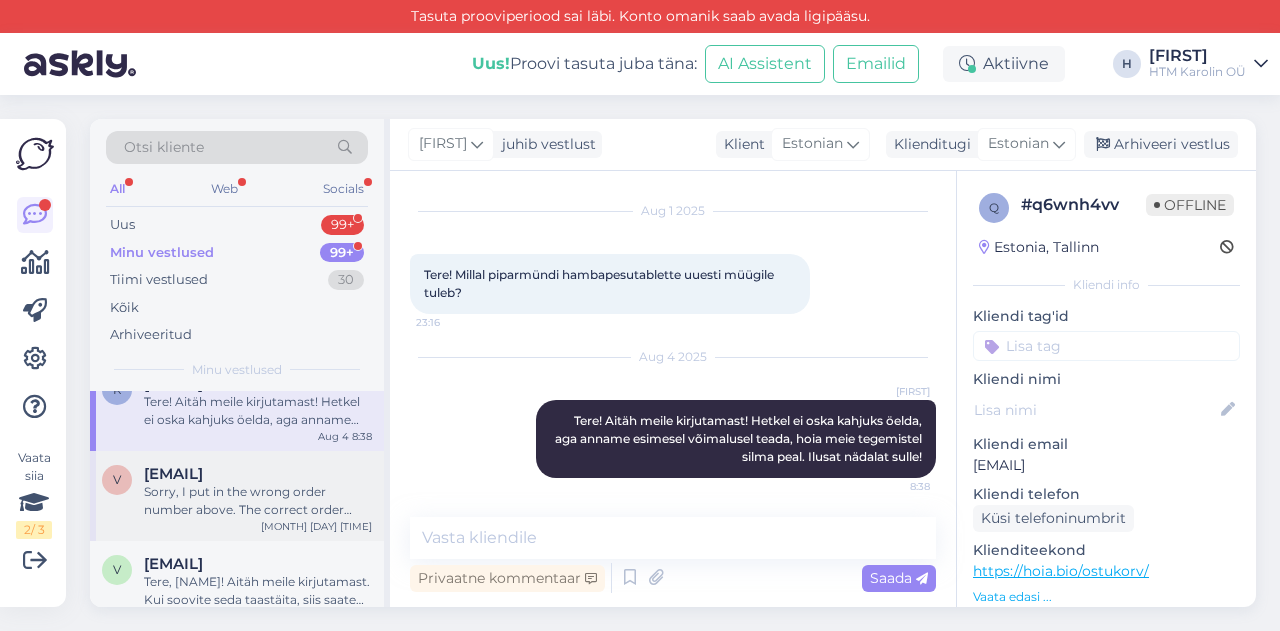 click on "Sorry, I put in the wrong order number above. The correct order number is 112641. I went onto the site to check and it said it was being processed. So The text I received was definitely a scam. Will you notify me when the package is shipped?" at bounding box center (258, 501) 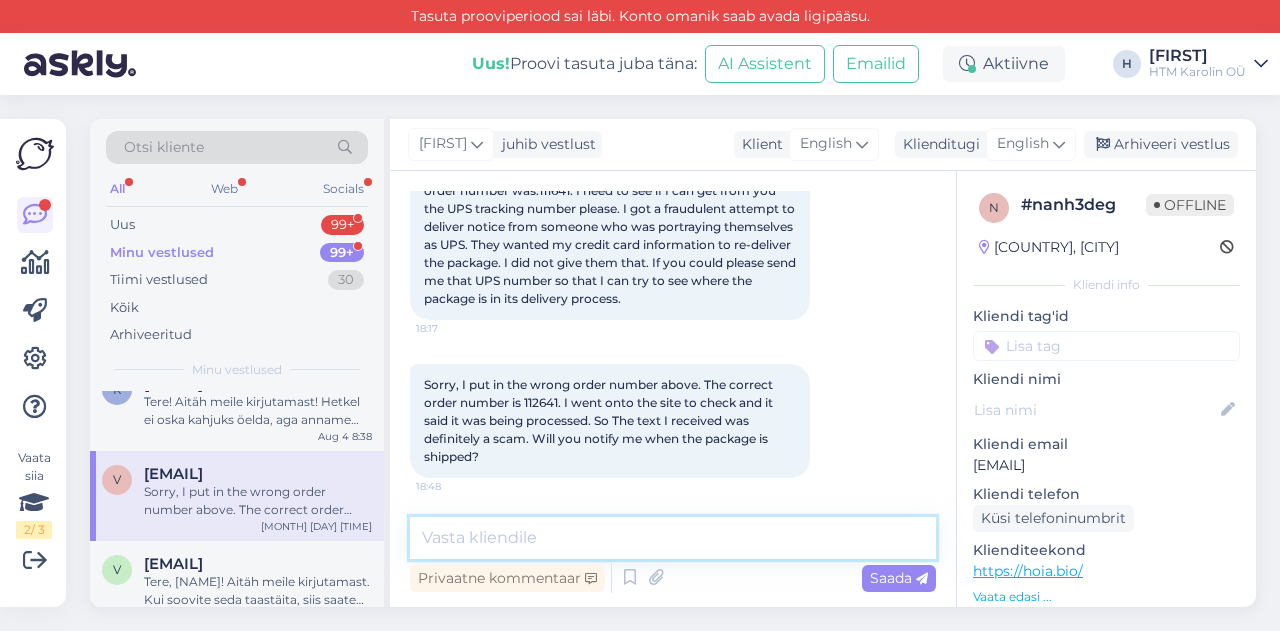 click at bounding box center [673, 538] 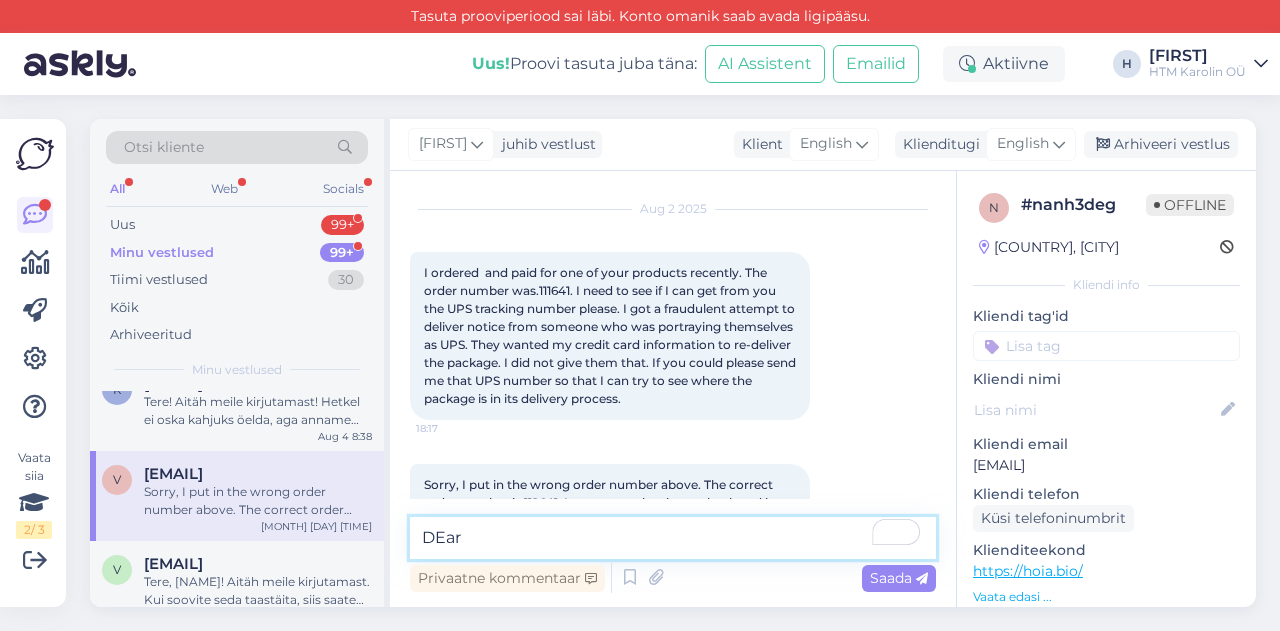 scroll, scrollTop: 1055, scrollLeft: 0, axis: vertical 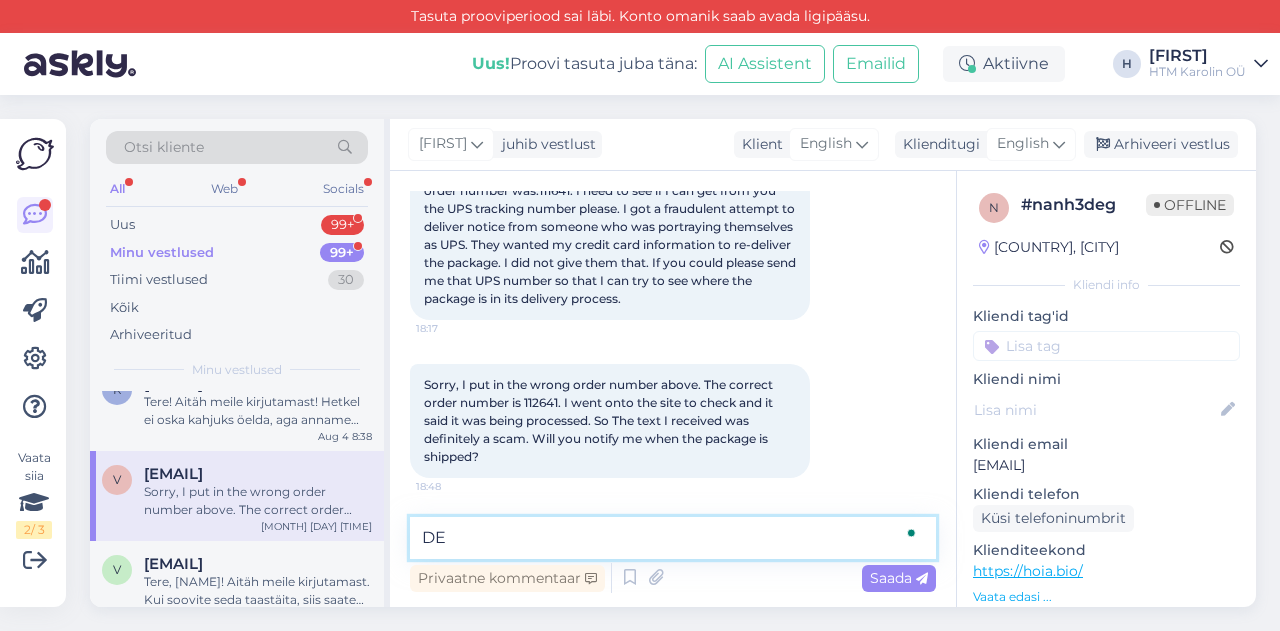 type on "D" 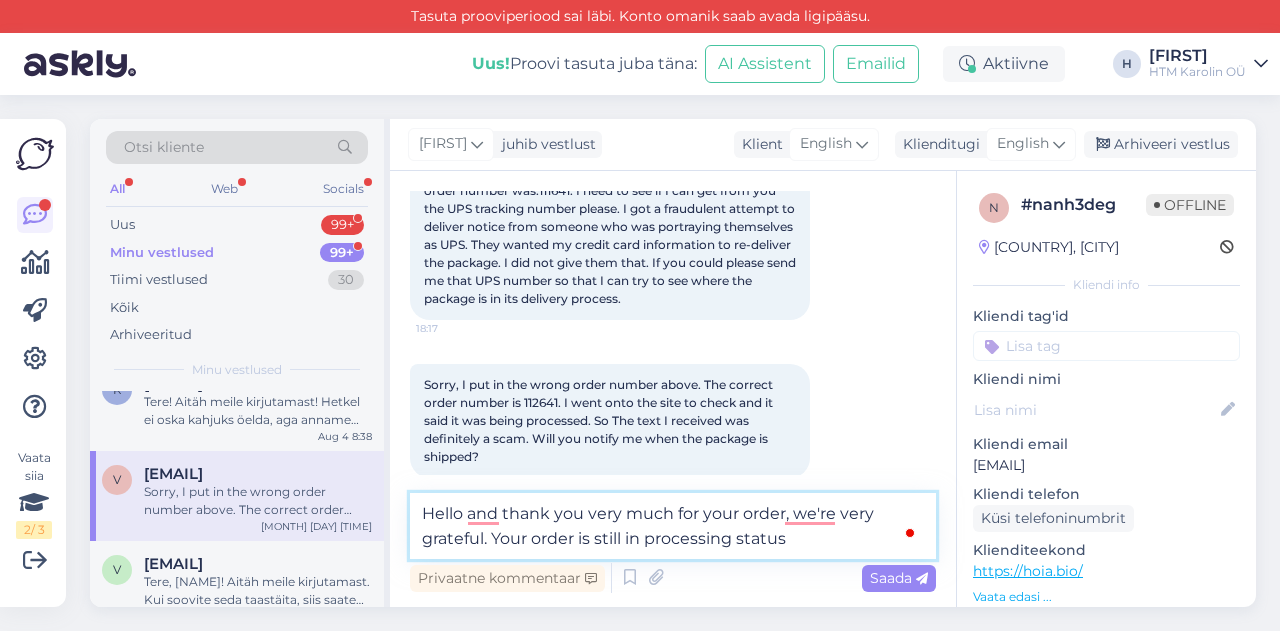 click on "Hello and thank you very much for your order, we're very grateful. Your order is still in processing status" at bounding box center (673, 526) 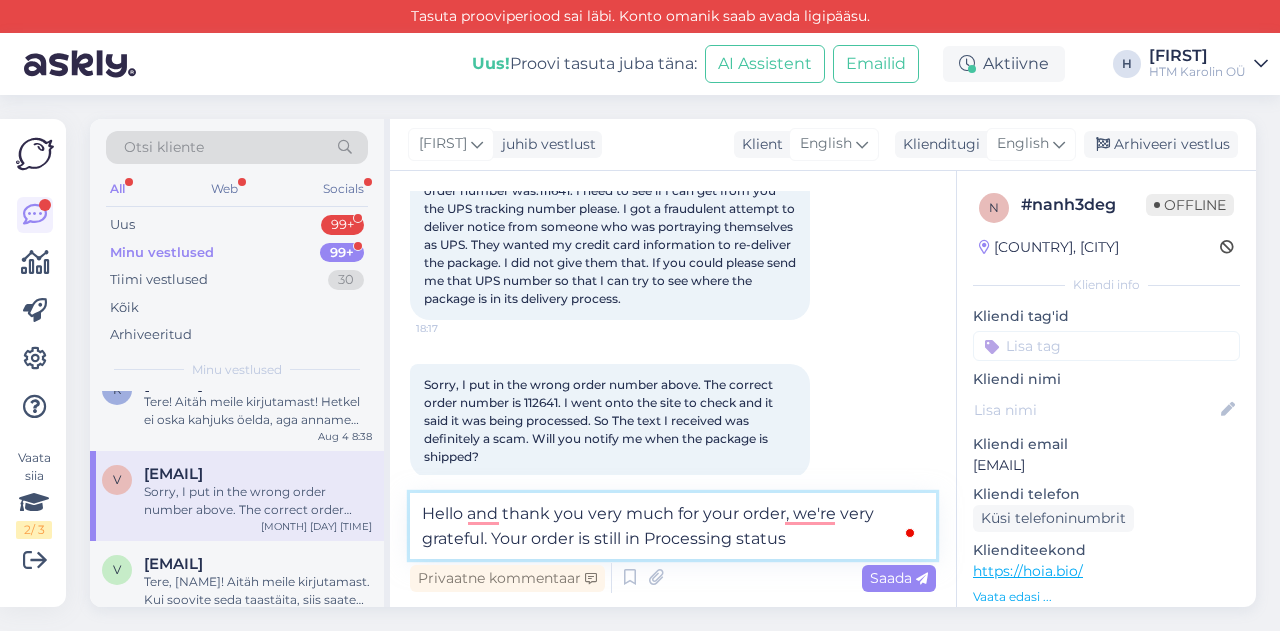 click on "Hello and thank you very much for your order, we're very grateful. Your order is still in Processing status" at bounding box center (673, 526) 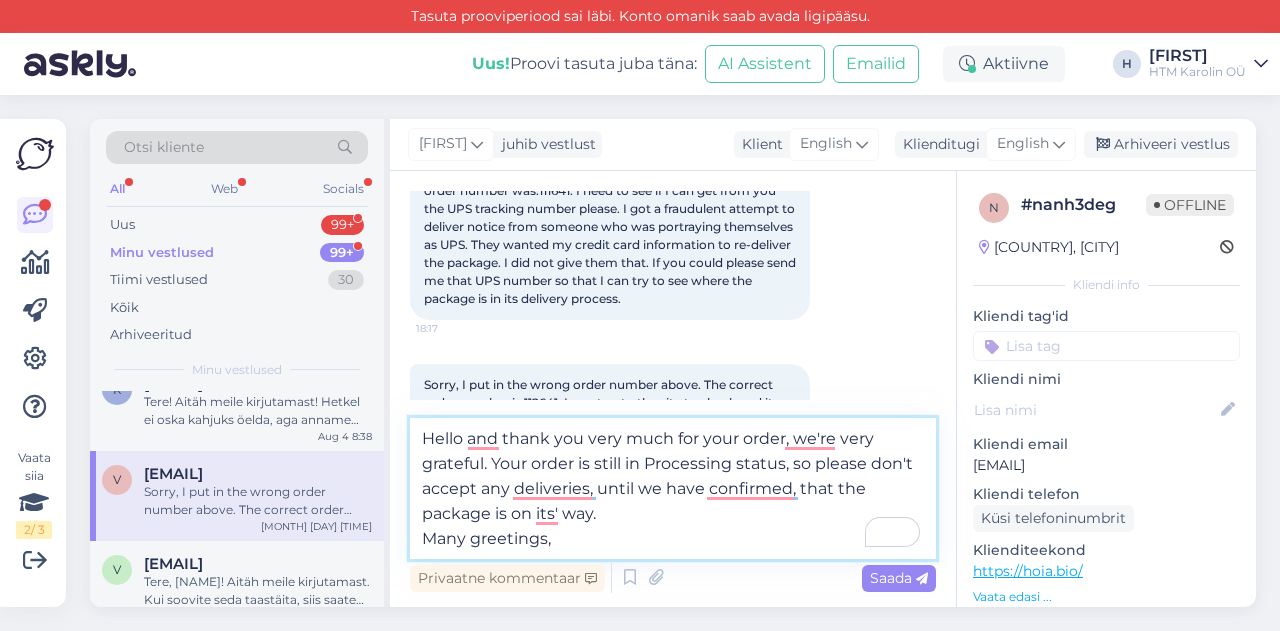 click on "Hello and thank you very much for your order, we're very grateful. Your order is still in Processing status, so please don't accept any deliveries, until we have confirmed, that the package is on its' way.
Many greetings," at bounding box center [673, 488] 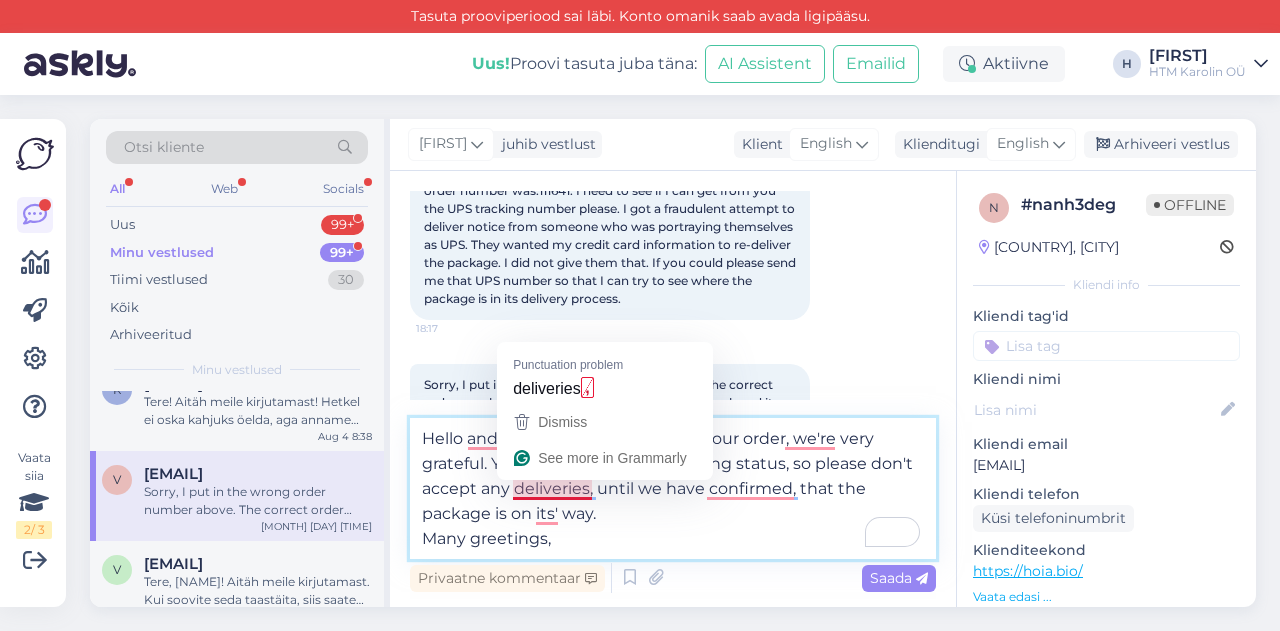 drag, startPoint x: 590, startPoint y: 493, endPoint x: 596, endPoint y: 502, distance: 10.816654 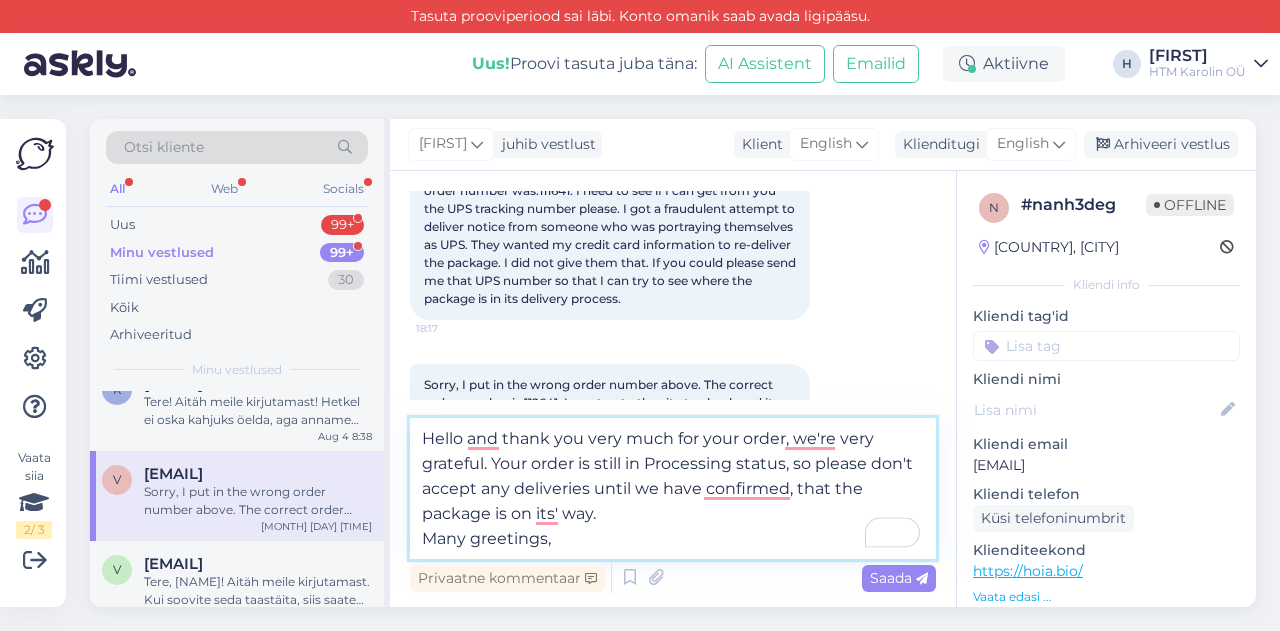 click on "Hello and thank you very much for your order, we're very grateful. Your order is still in Processing status, so please don't accept any deliveries until we have confirmed, that the package is on its' way.
Many greetings," at bounding box center [673, 488] 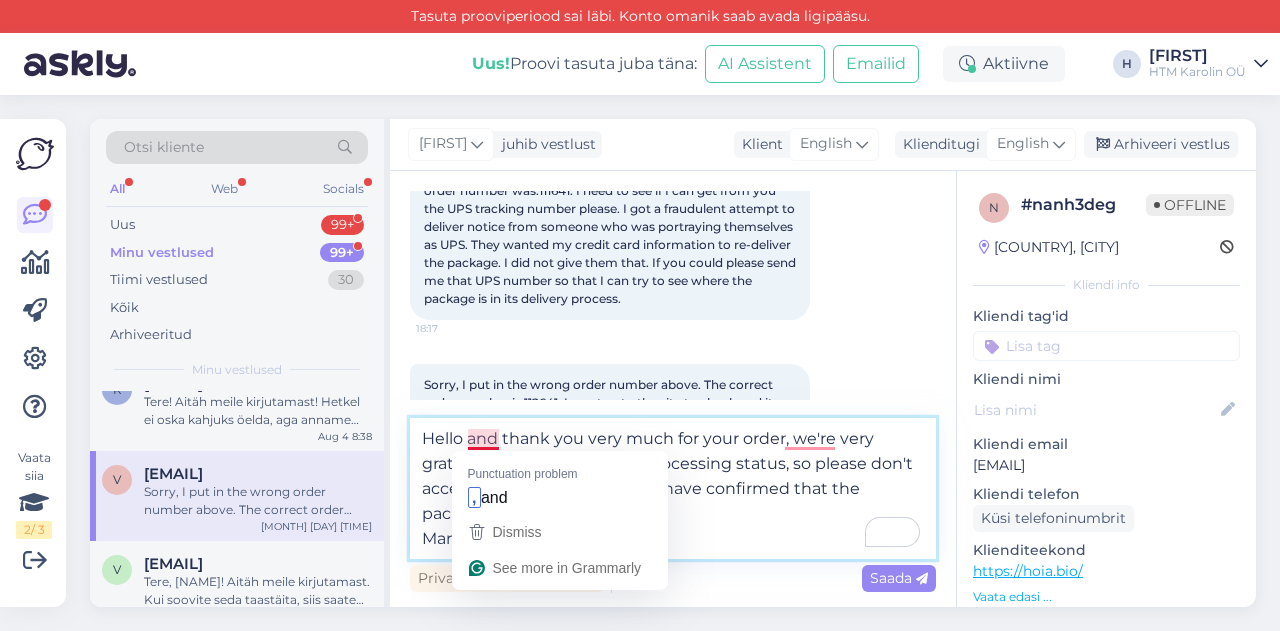 click on "Hello and thank you very much for your order, we're very grateful. Your order is still in Processing status, so please don't accept any deliveries until we have confirmed that the package is on its' way.
Many greetings," at bounding box center [673, 488] 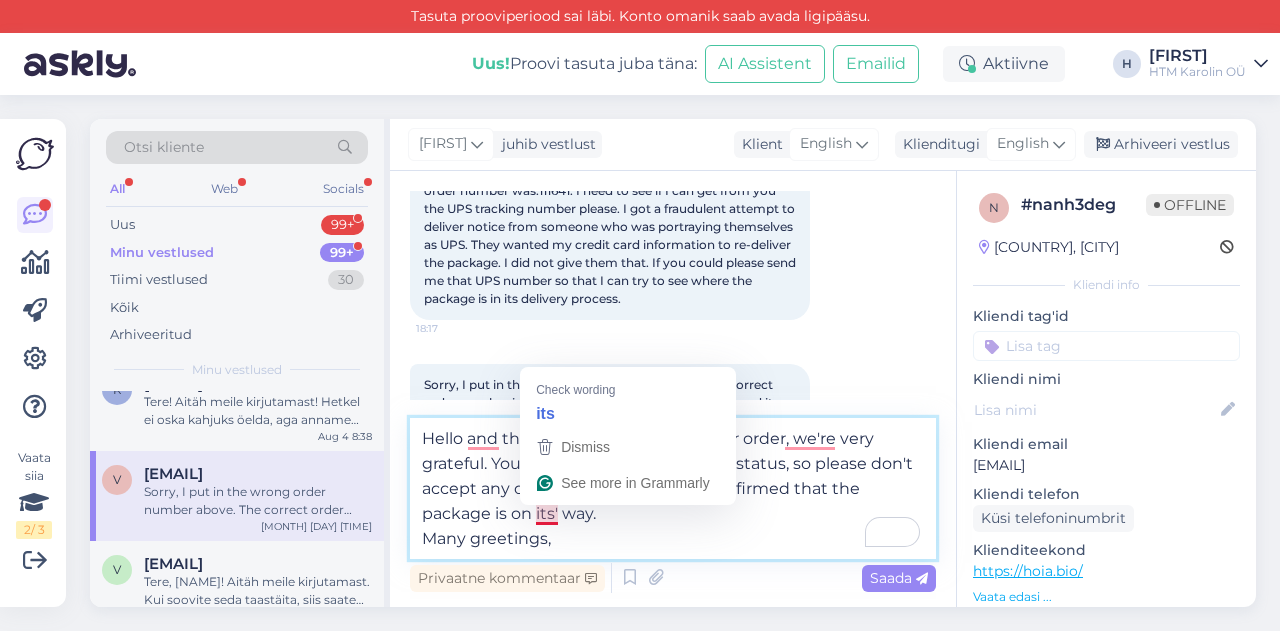 click on "Hello and thank you very much for your order, we're very grateful. Your order is still in Processing status, so please don't accept any deliveries until we have confirmed that the package is on its' way.
Many greetings," at bounding box center (673, 488) 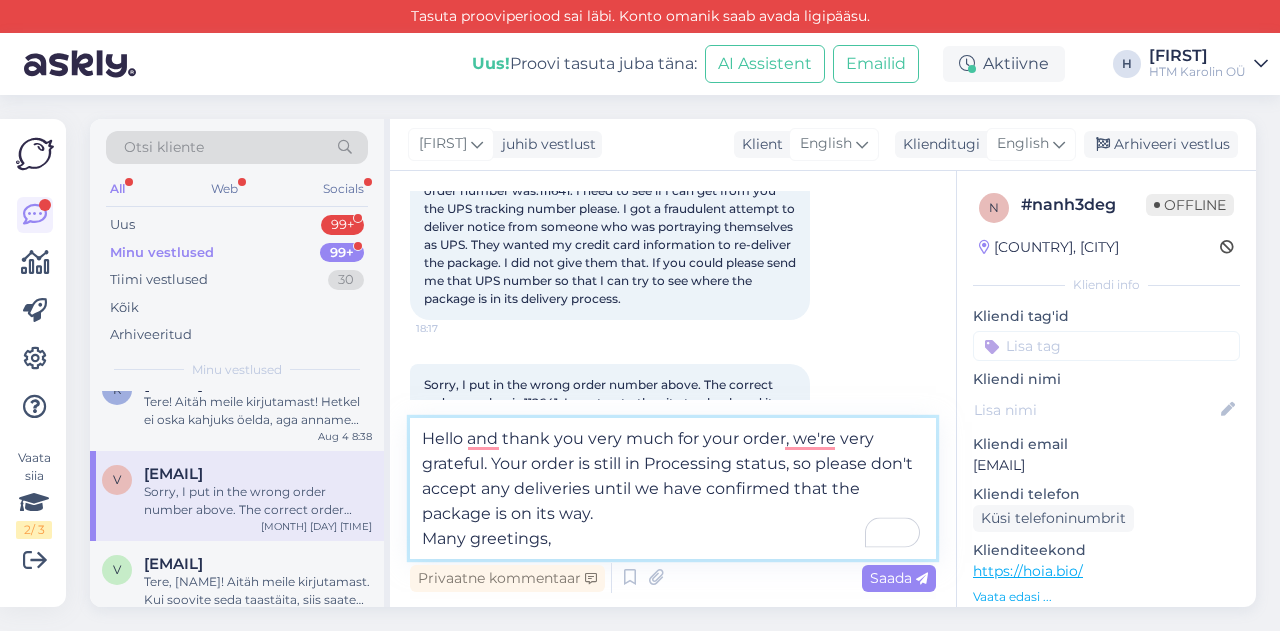 click on "Hello and thank you very much for your order, we're very grateful. Your order is still in Processing status, so please don't accept any deliveries until we have confirmed that the package is on its way.
Many greetings," at bounding box center (673, 488) 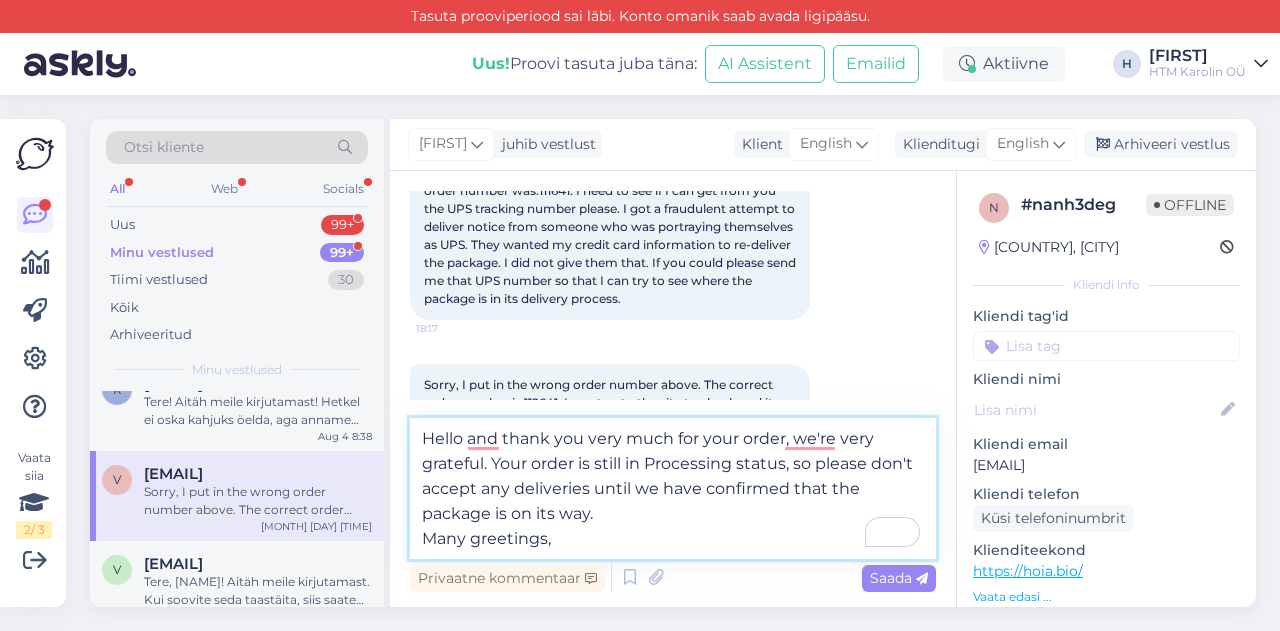 drag, startPoint x: 608, startPoint y: 511, endPoint x: 541, endPoint y: 516, distance: 67.18631 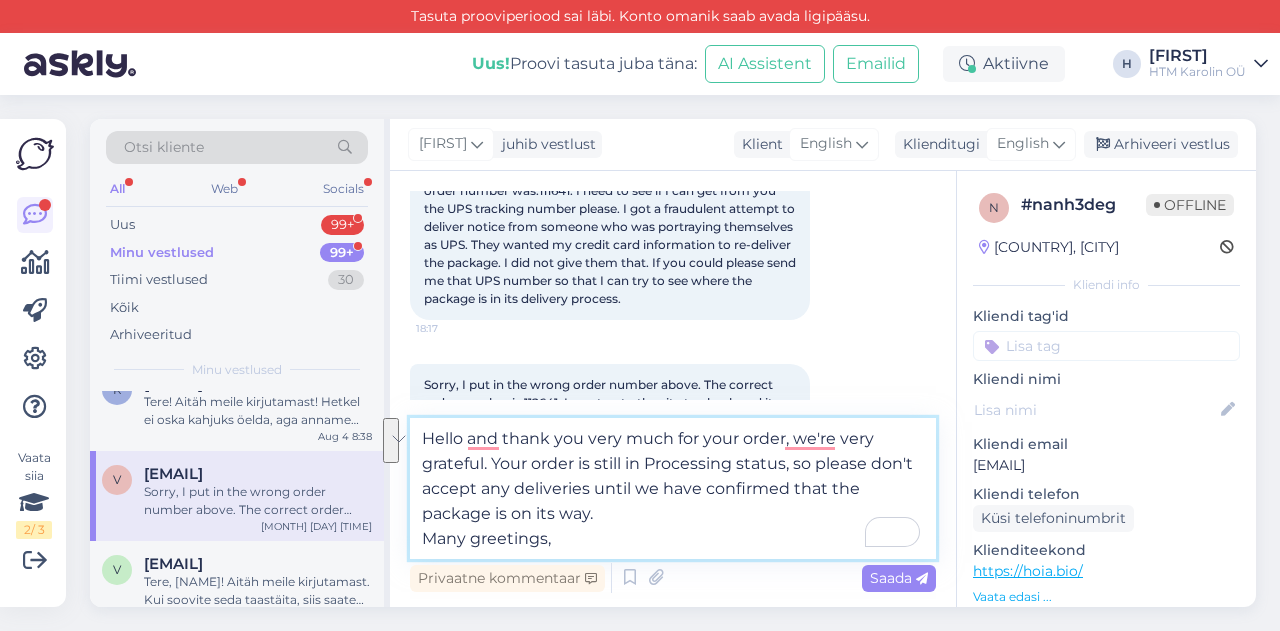 drag, startPoint x: 826, startPoint y: 491, endPoint x: 850, endPoint y: 504, distance: 27.294687 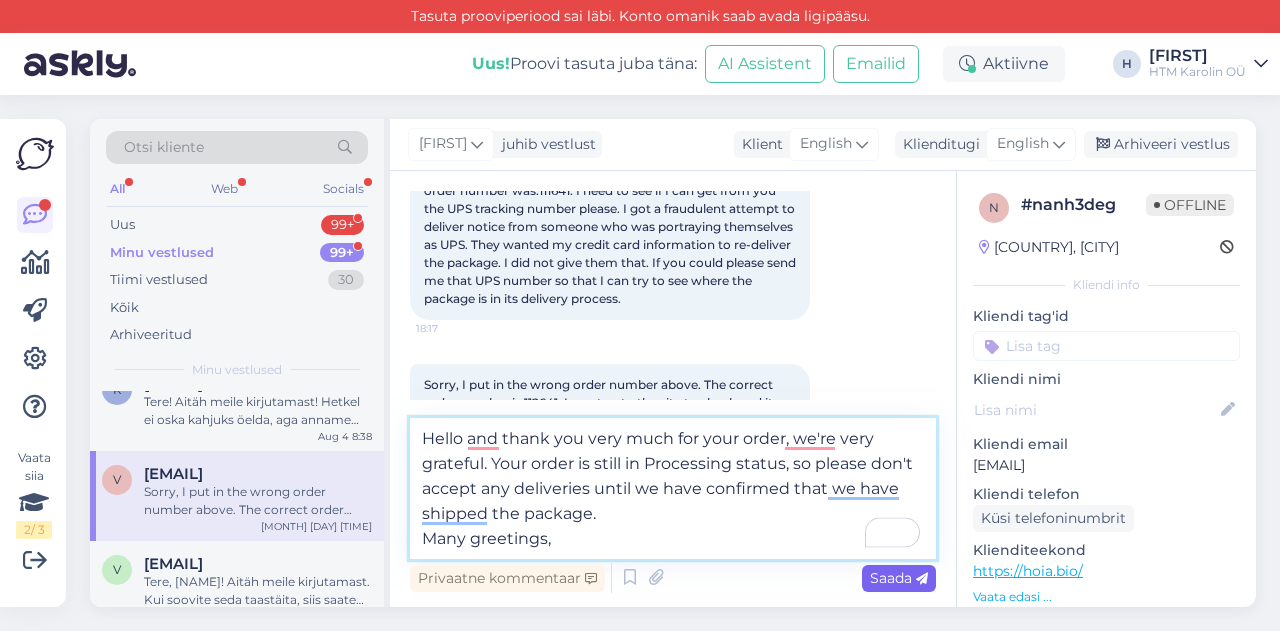 type on "Hello and thank you very much for your order, we're very grateful. Your order is still in Processing status, so please don't accept any deliveries until we have confirmed that we have shipped the package.
Many greetings," 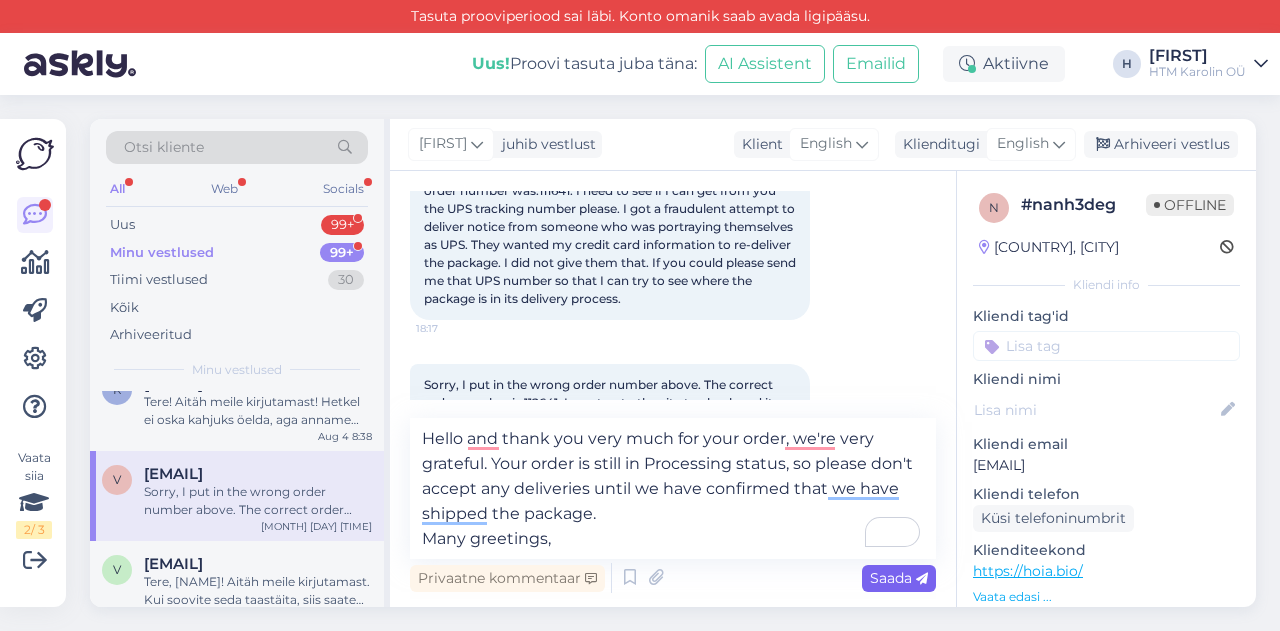 click on "Saada" at bounding box center [899, 578] 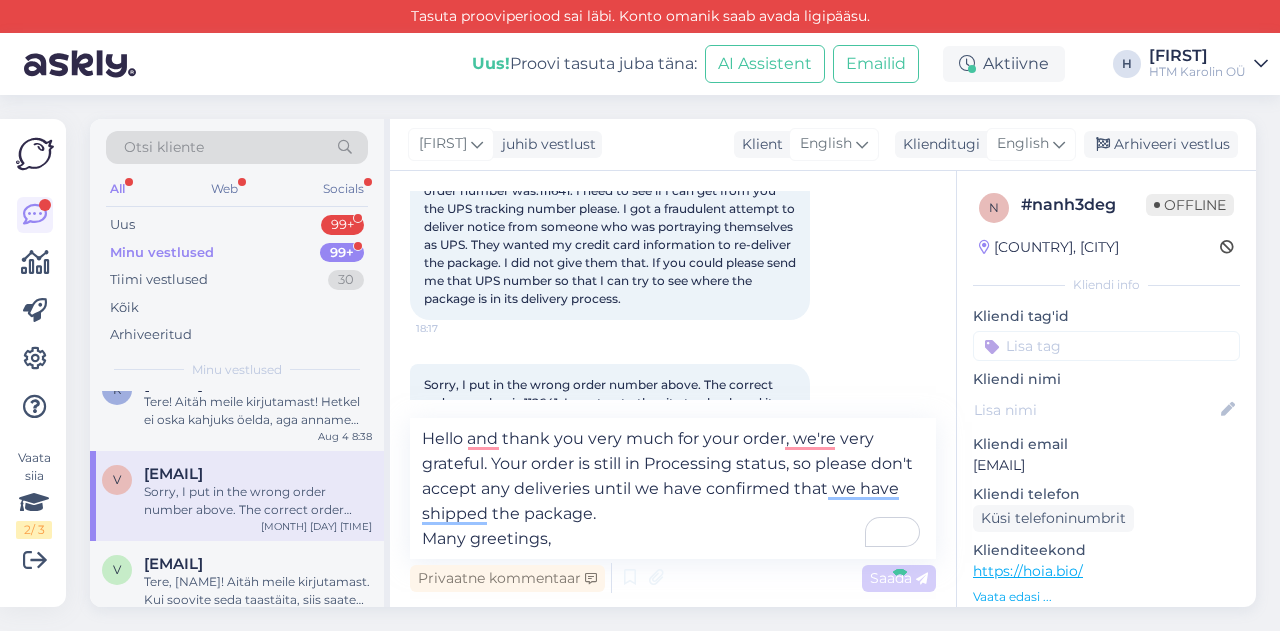 type 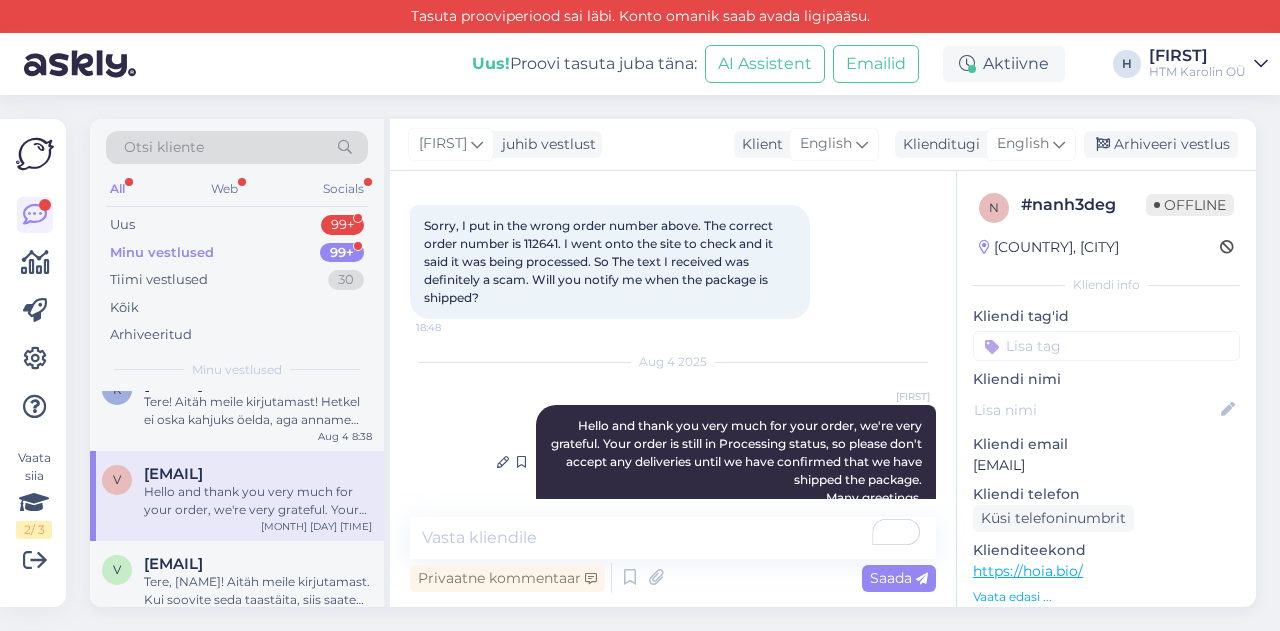scroll, scrollTop: 1255, scrollLeft: 0, axis: vertical 